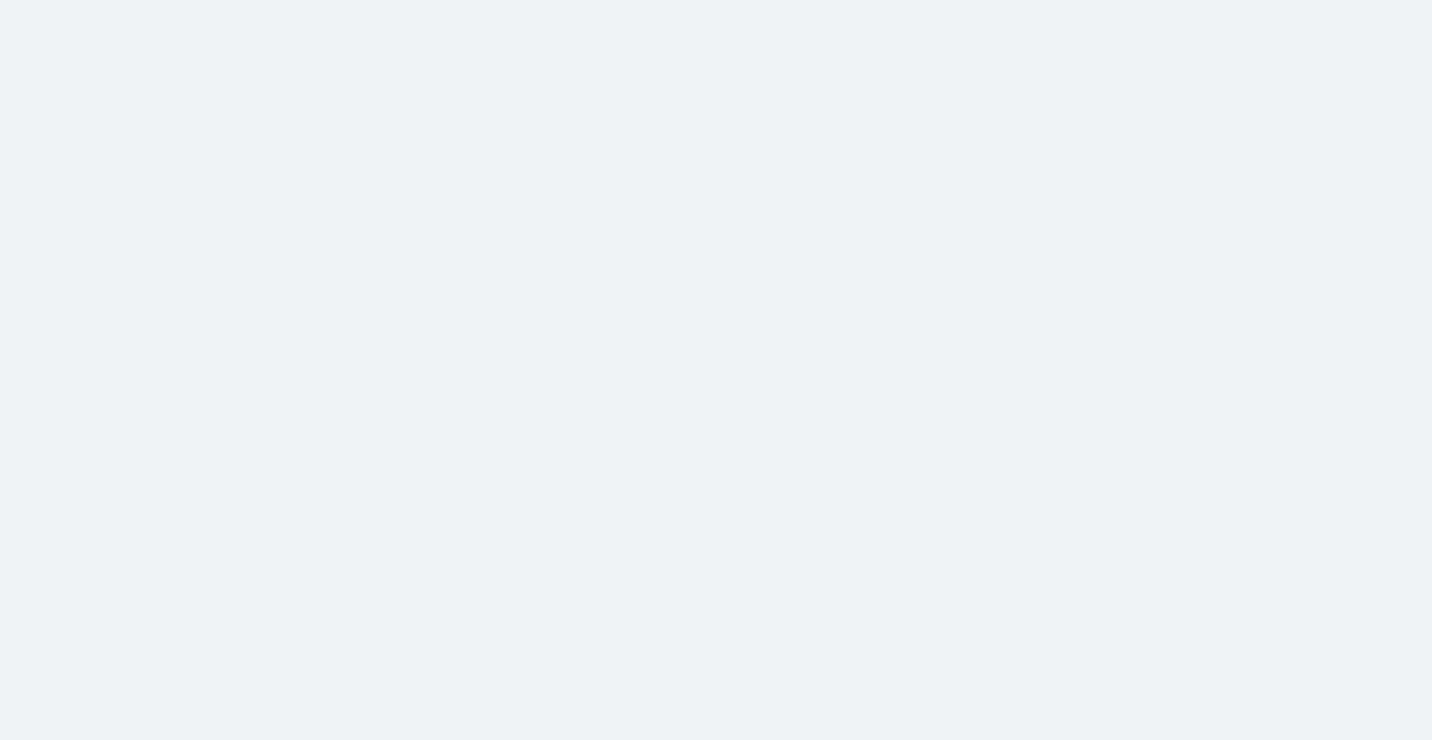 scroll, scrollTop: 0, scrollLeft: 0, axis: both 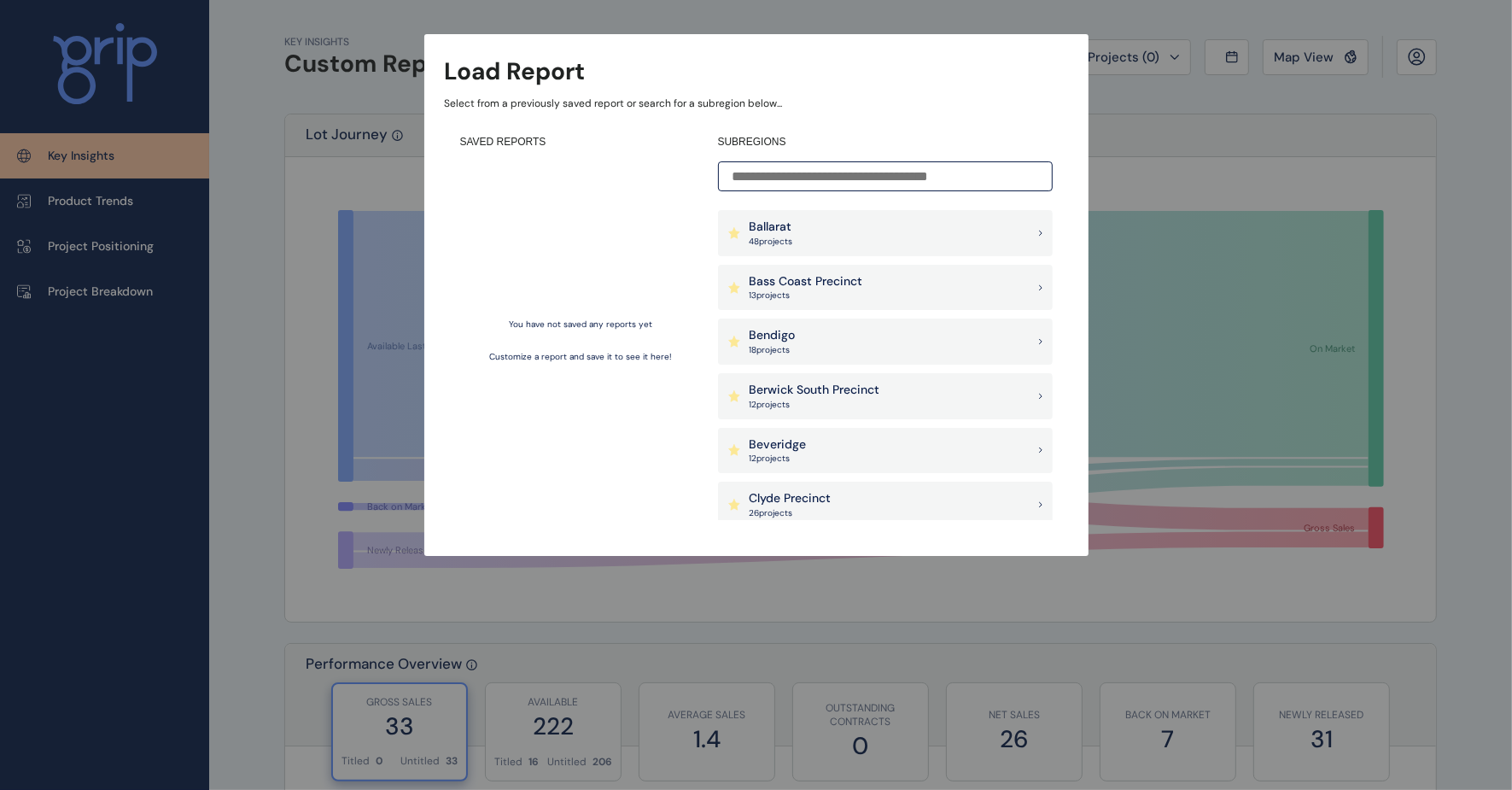 click on "Ballarat" at bounding box center (771, 227) 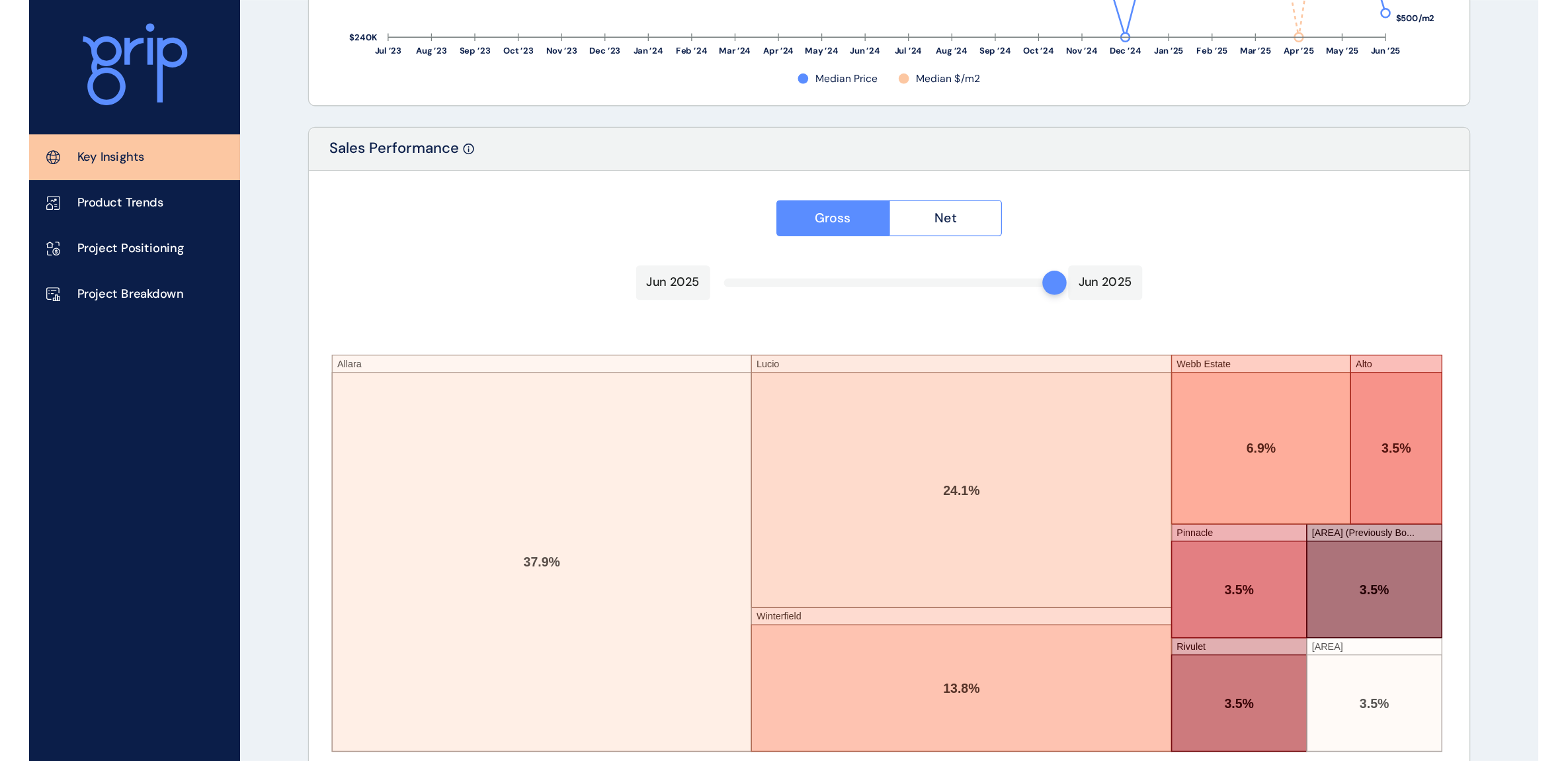 scroll, scrollTop: 2026, scrollLeft: 0, axis: vertical 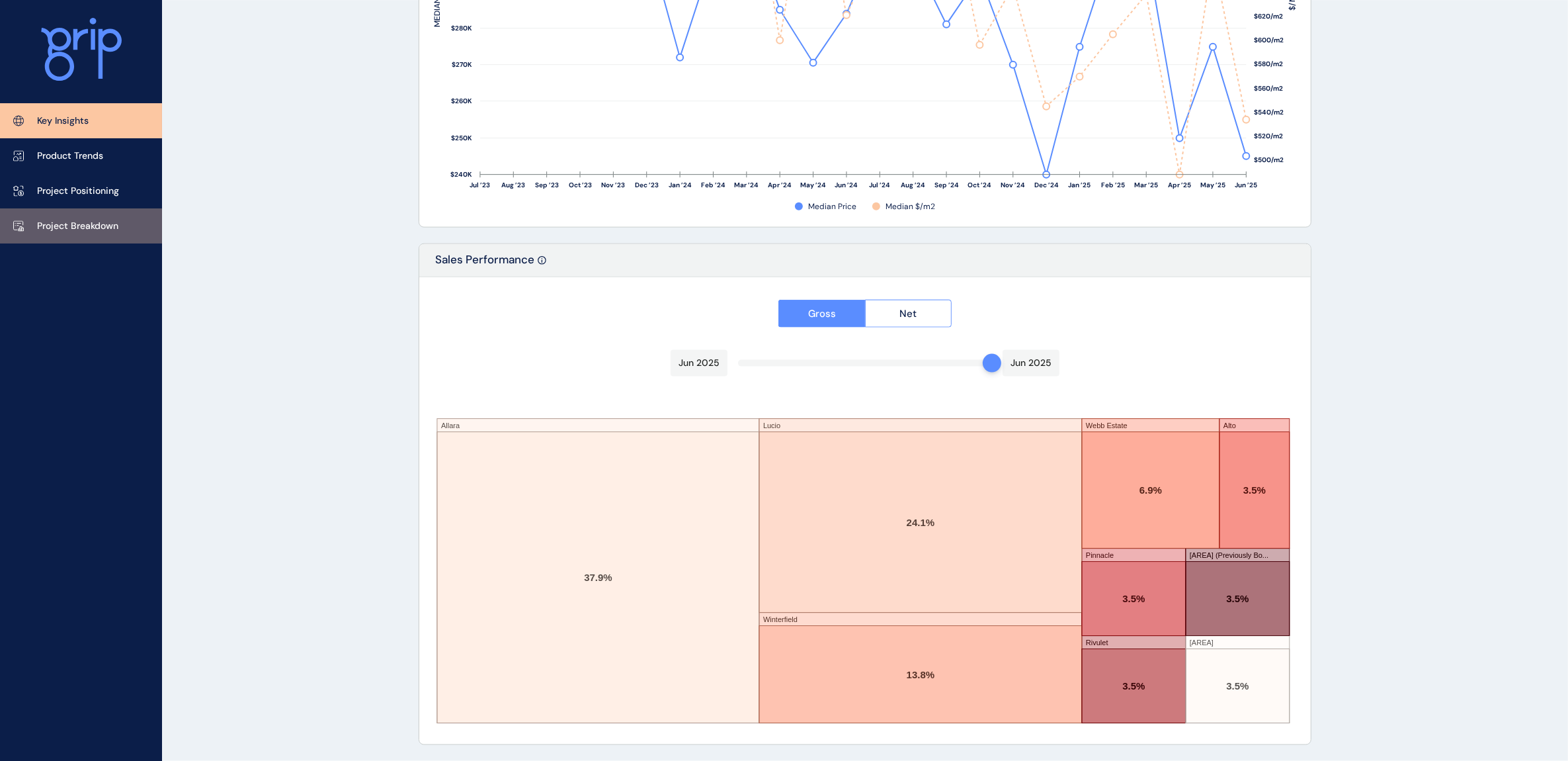 click on "Project Breakdown" at bounding box center (77, 226) 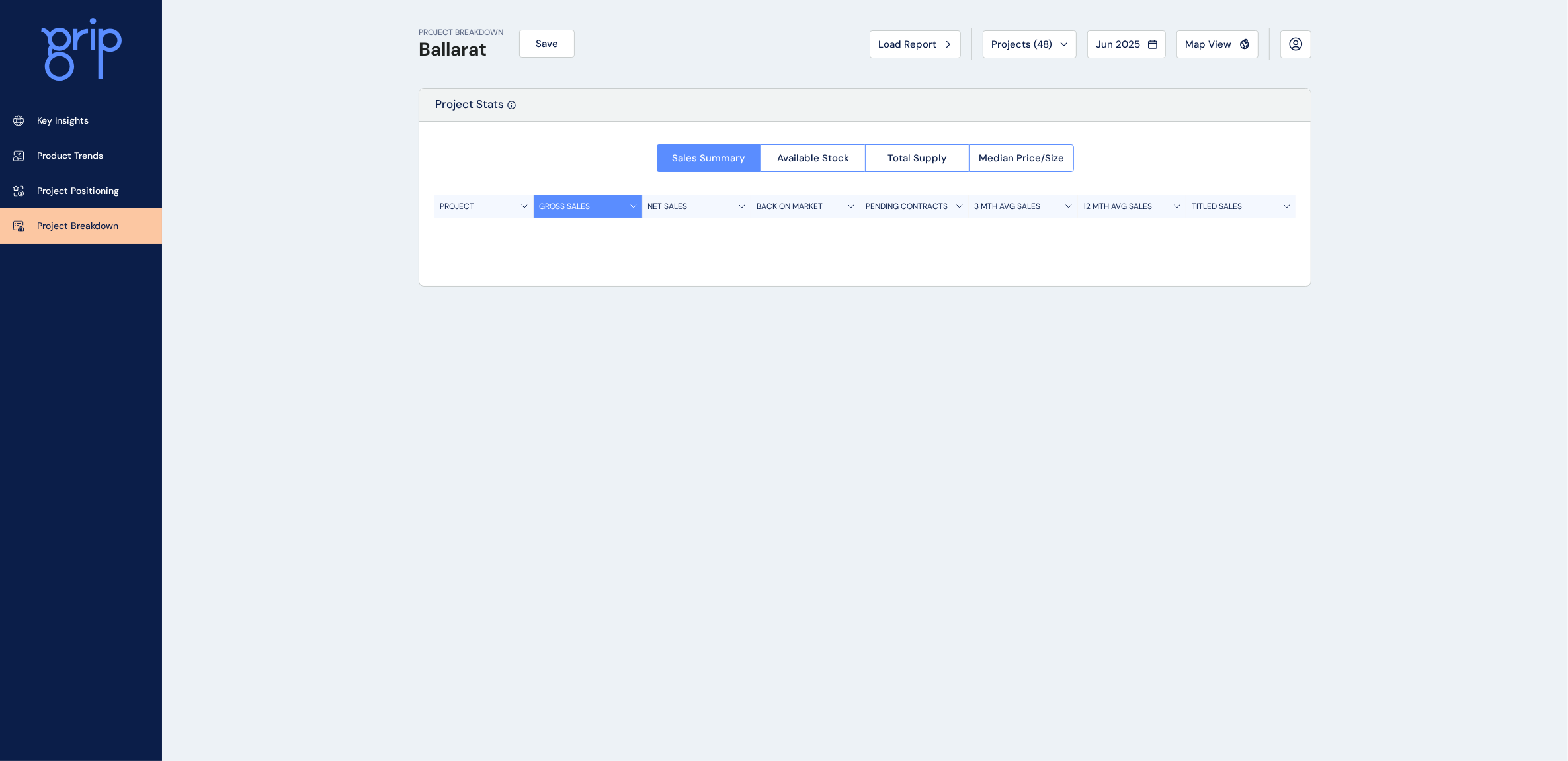 scroll, scrollTop: 0, scrollLeft: 0, axis: both 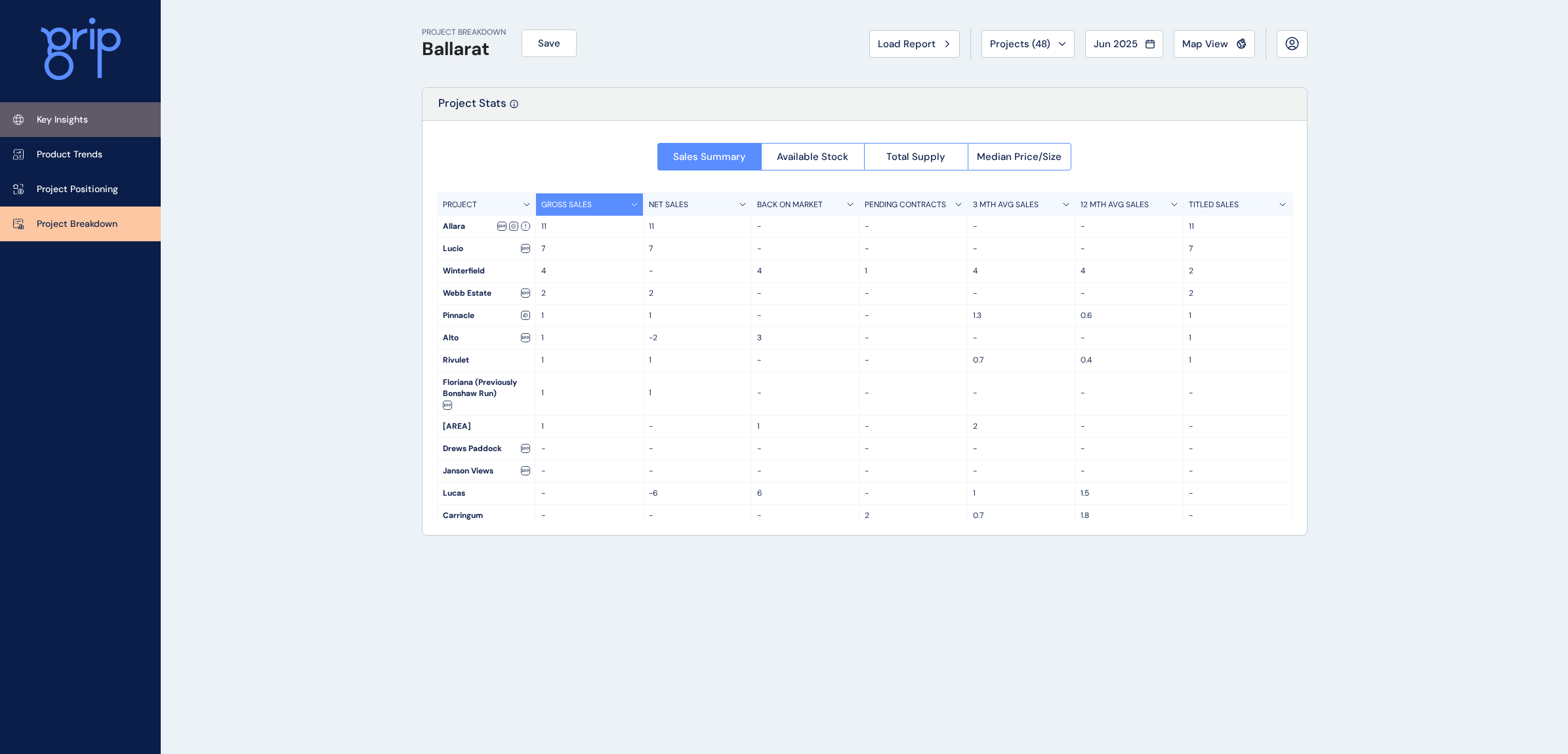 click on "Key Insights" at bounding box center (80, 119) 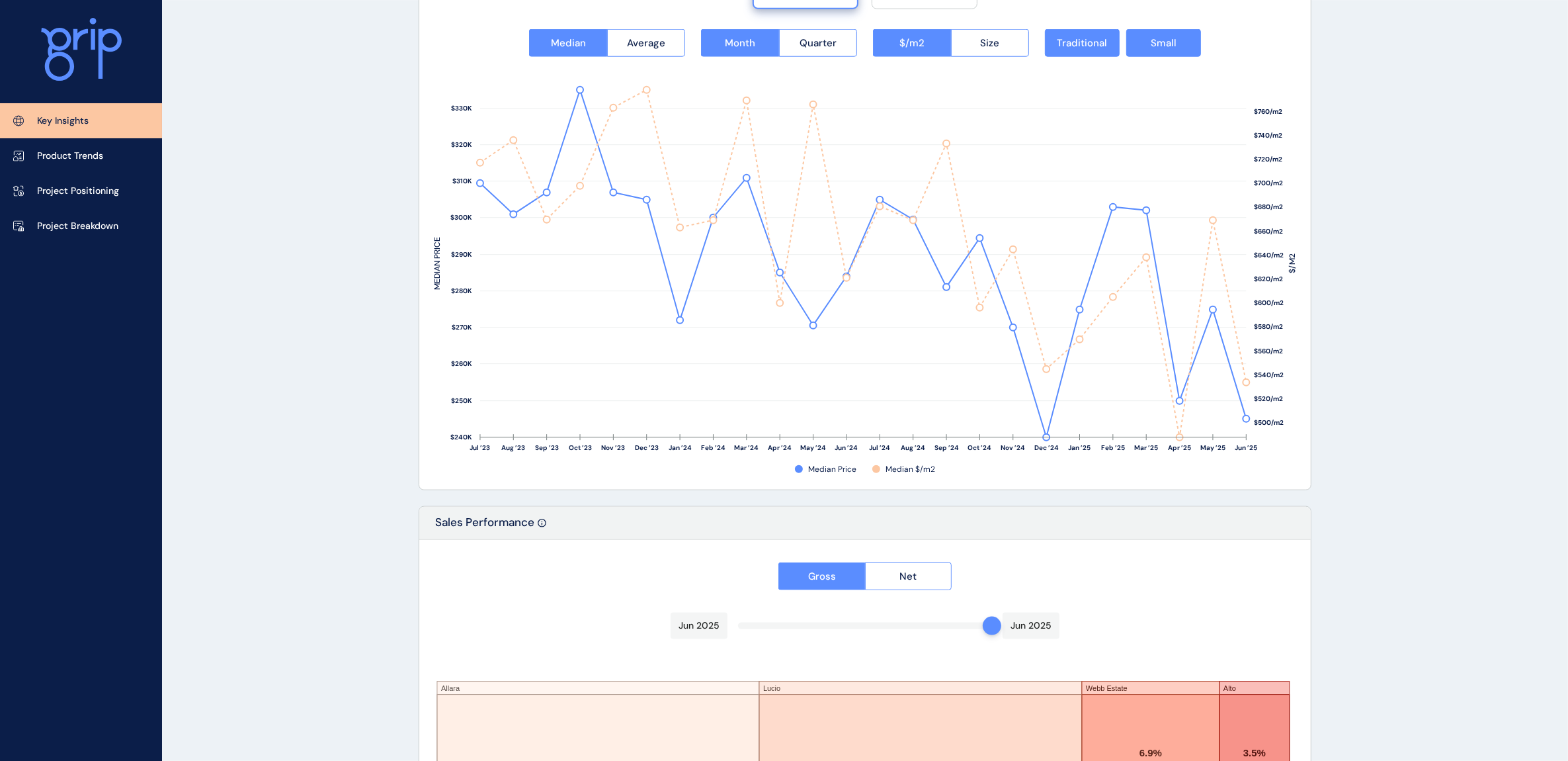 scroll, scrollTop: 1530, scrollLeft: 0, axis: vertical 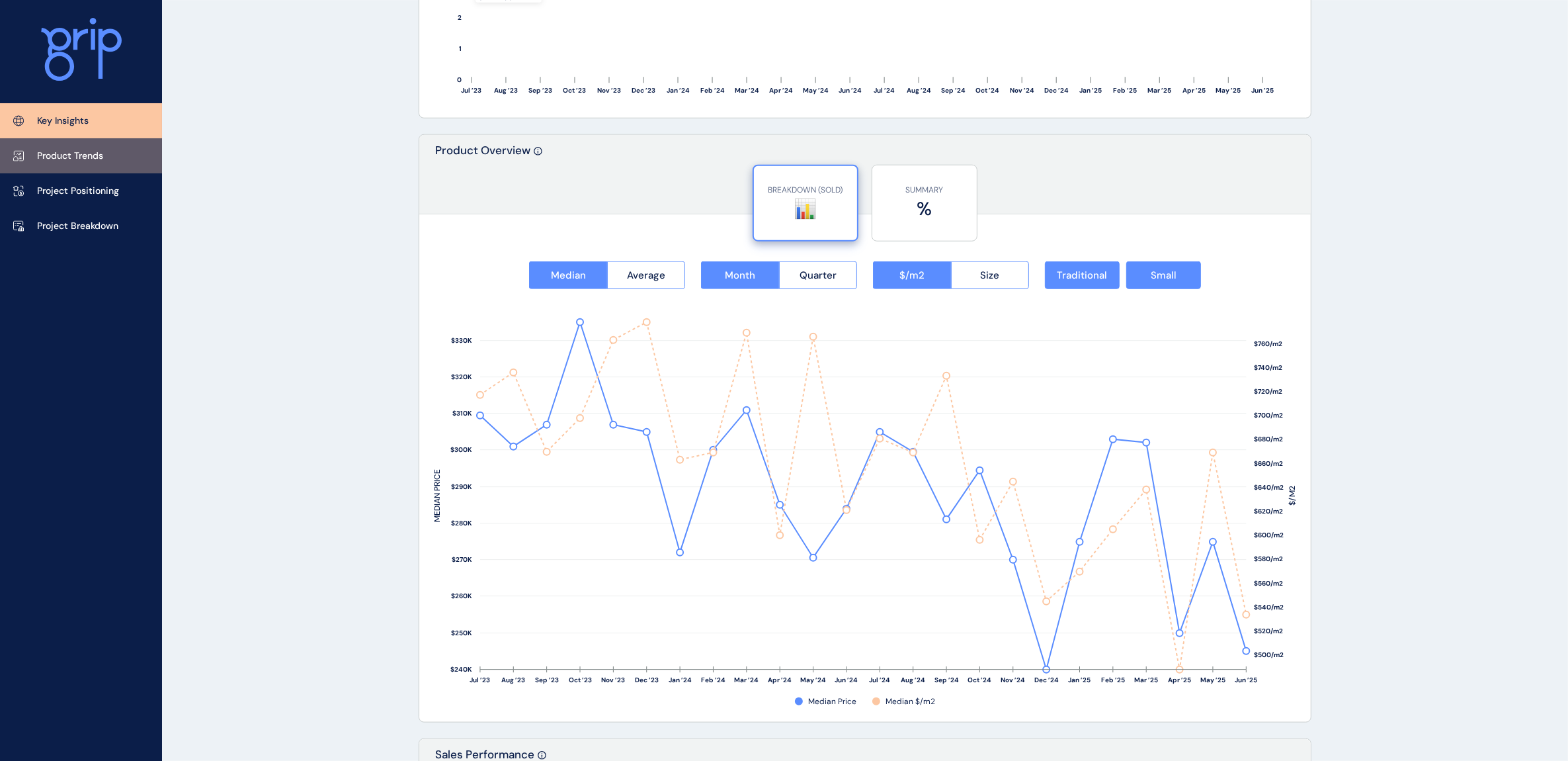 click on "Product Trends" at bounding box center [81, 156] 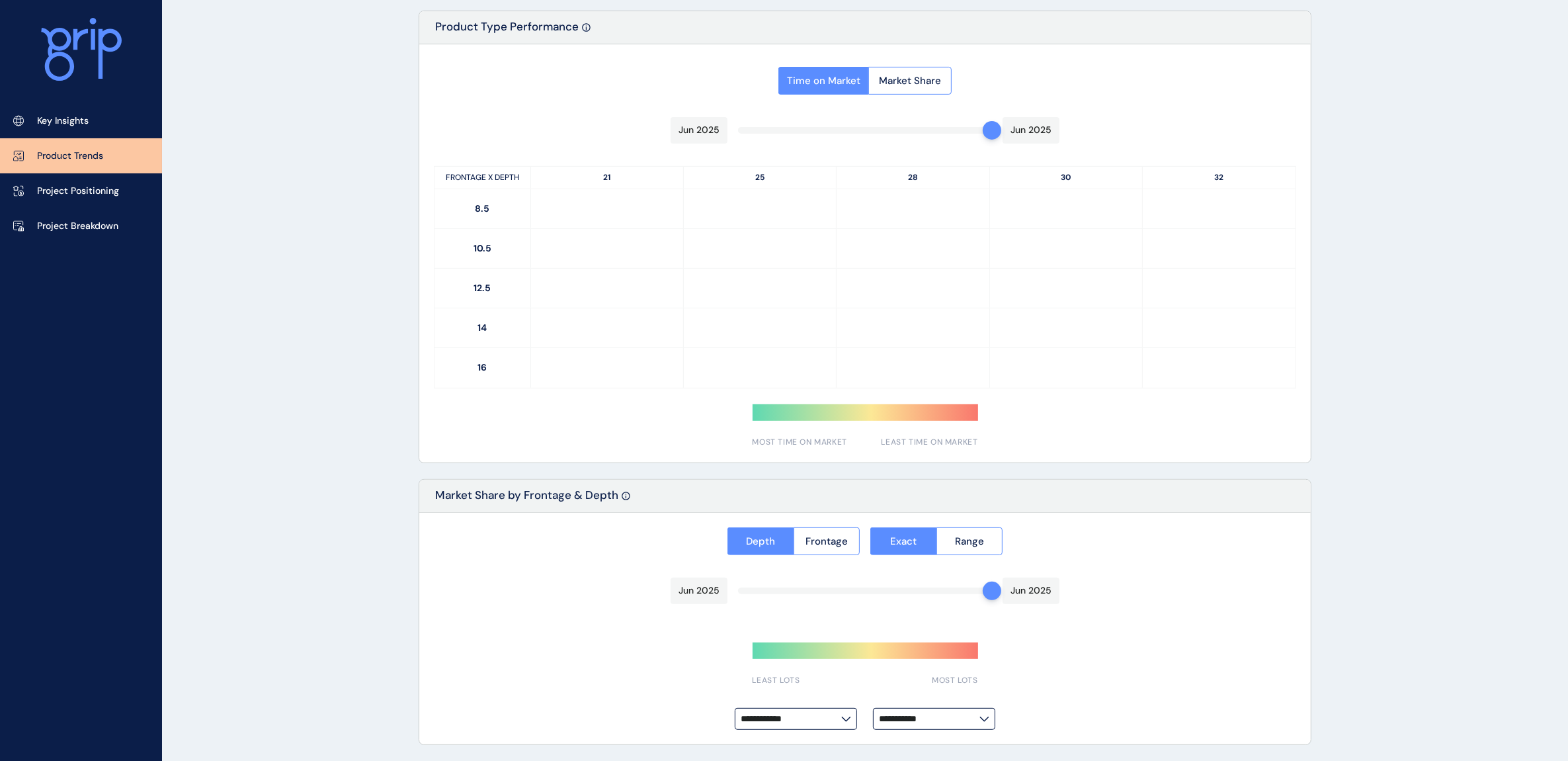 type on "*********" 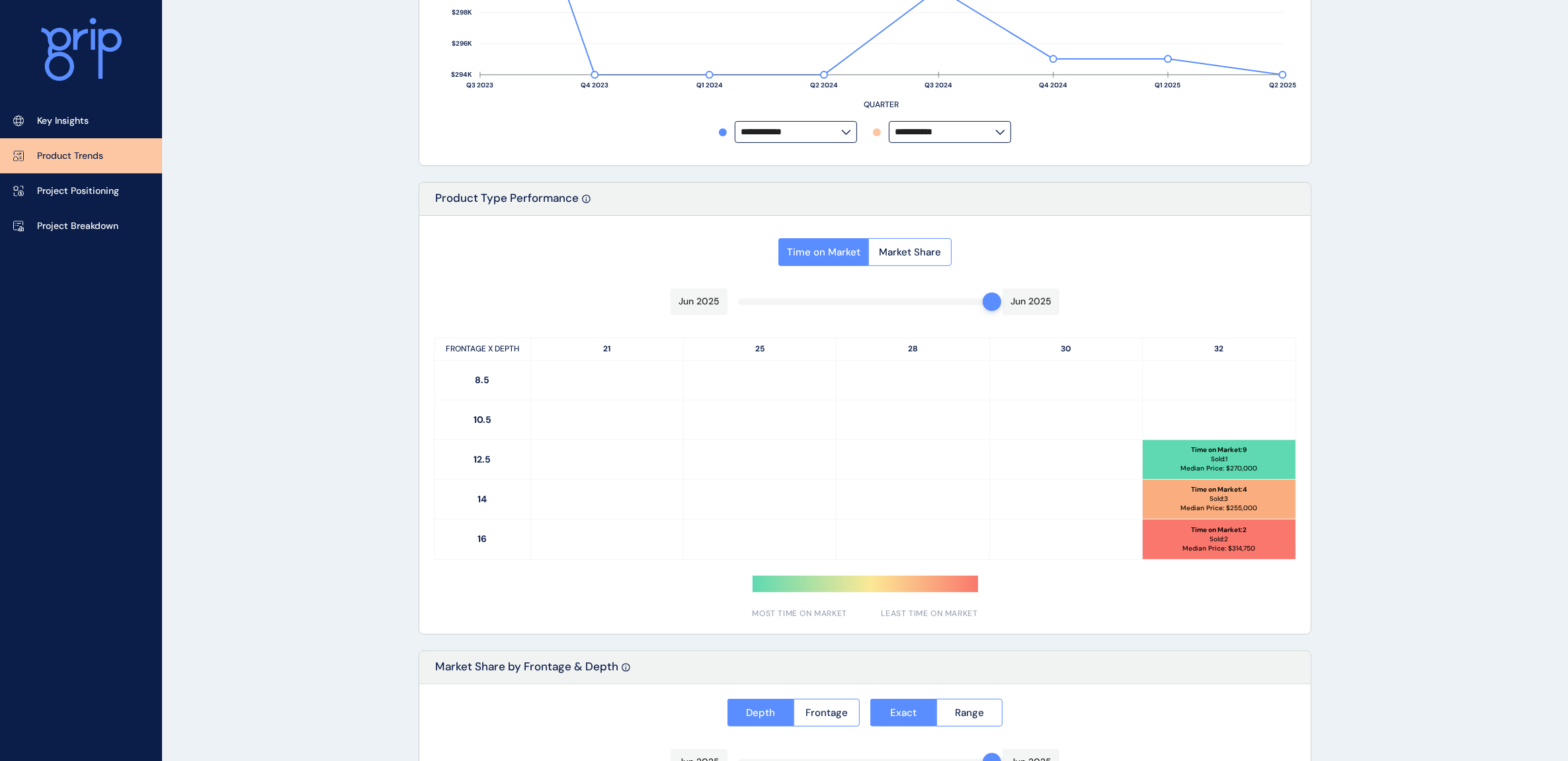 scroll, scrollTop: 0, scrollLeft: 0, axis: both 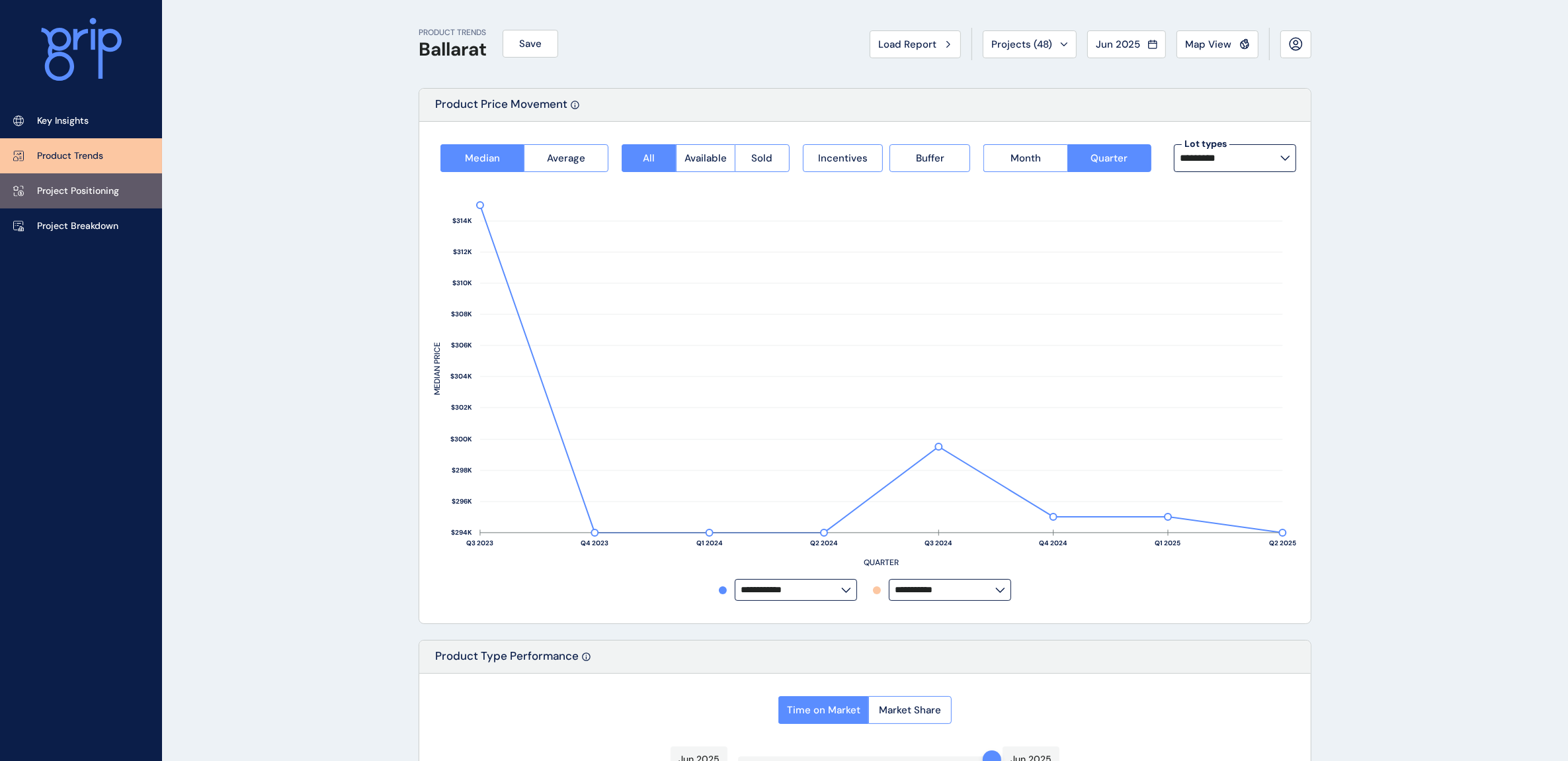 click on "Project Positioning" at bounding box center (78, 191) 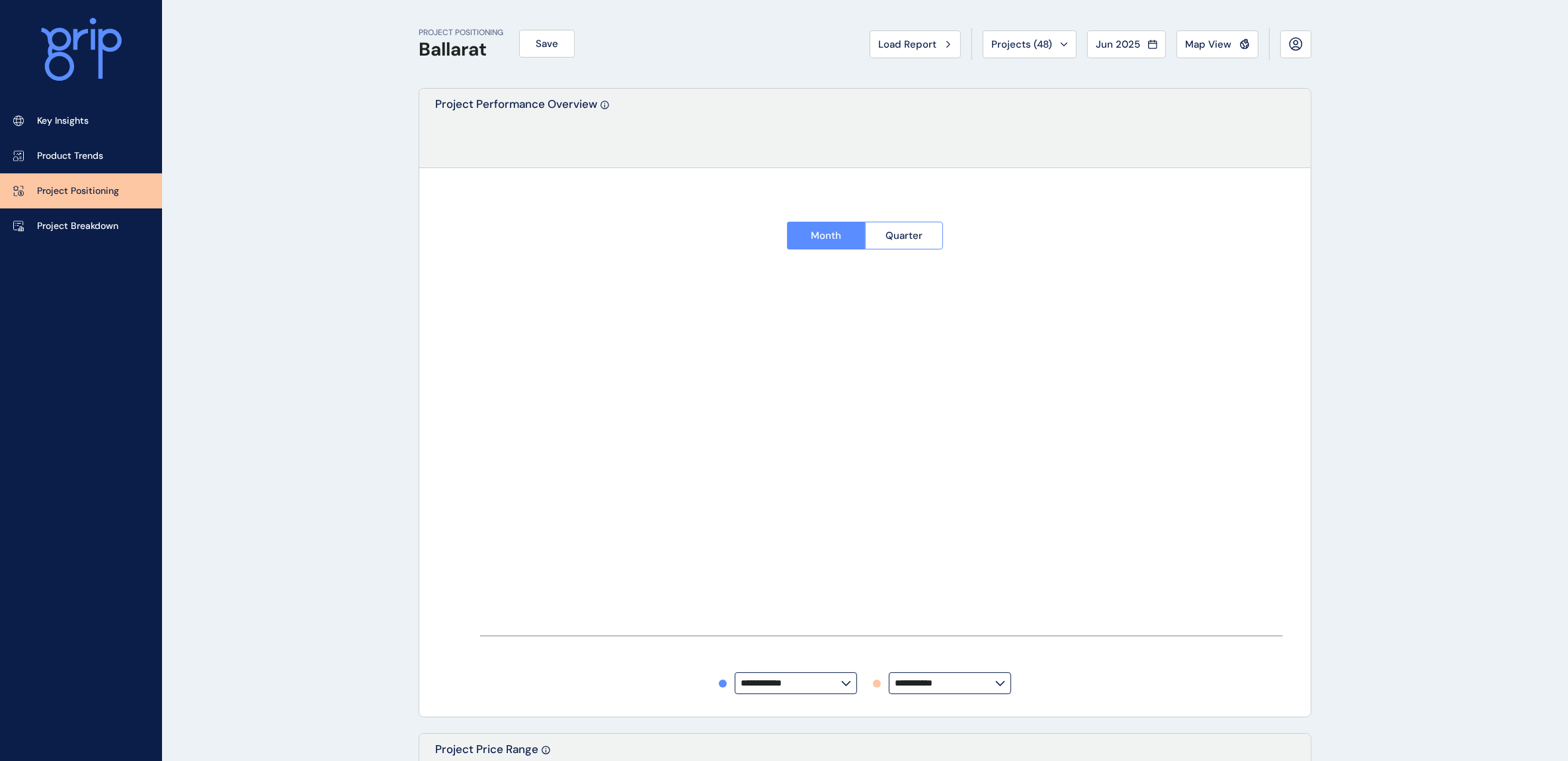 type on "******" 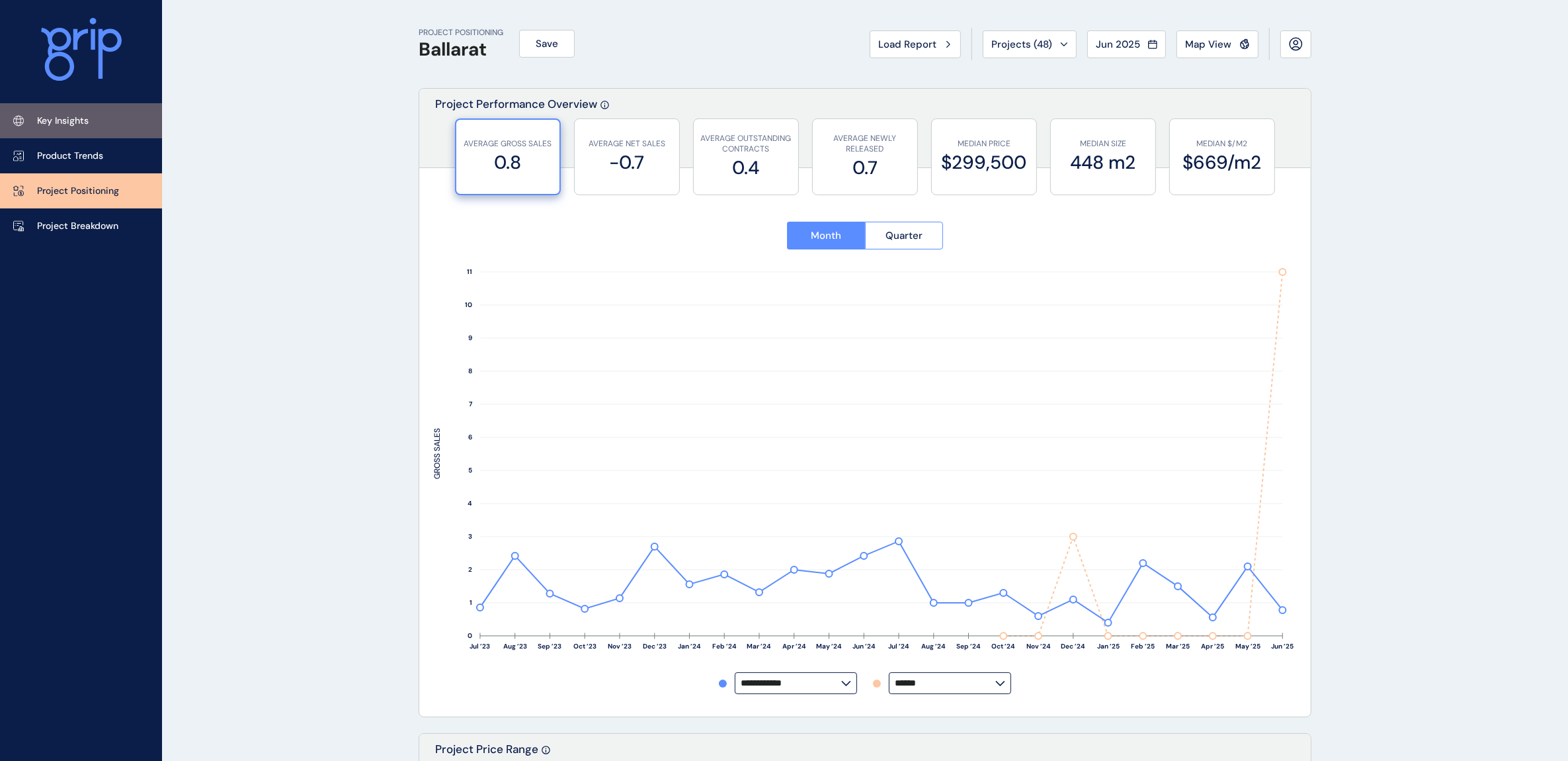 click on "Key Insights" at bounding box center (63, 121) 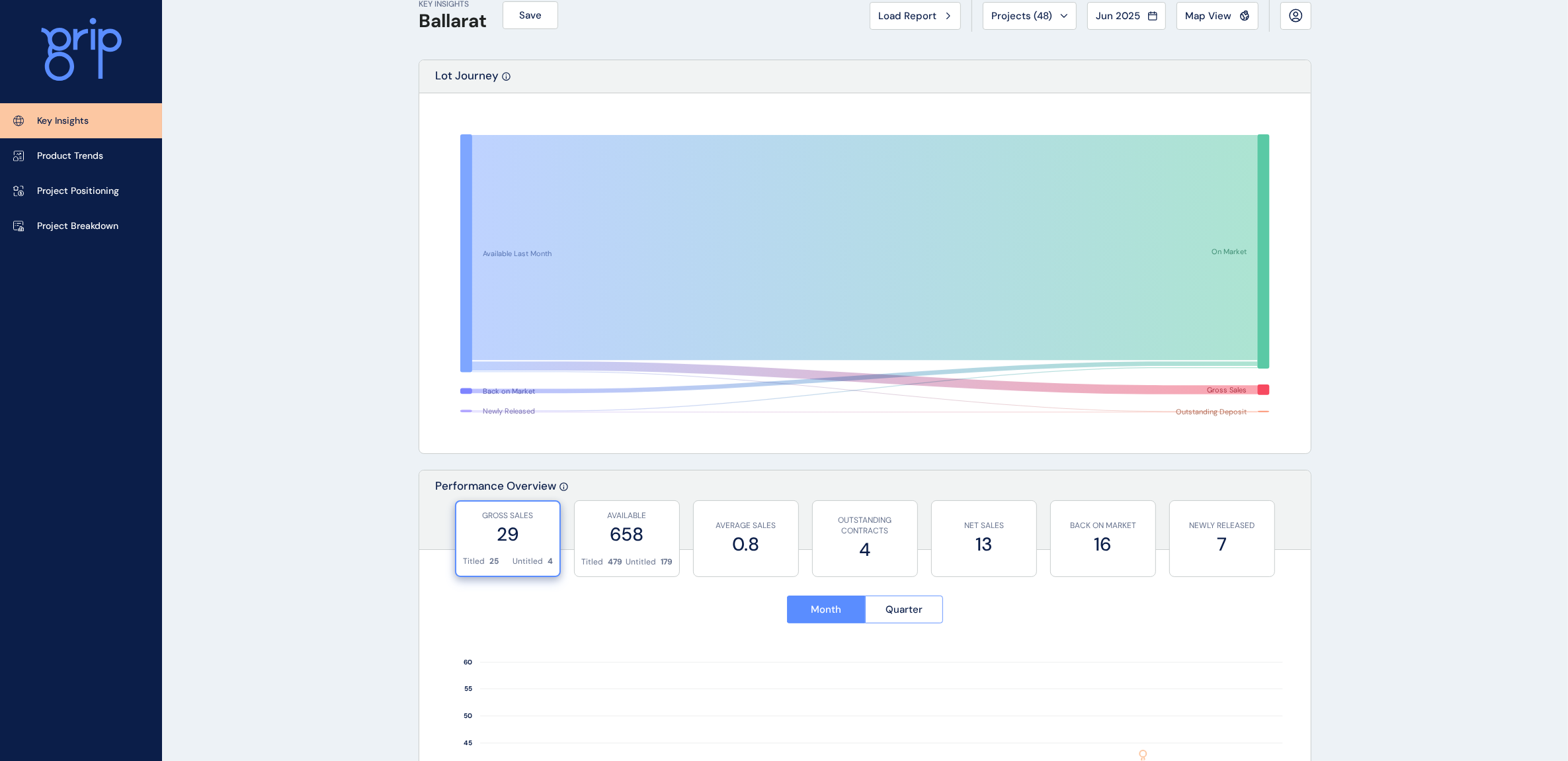 scroll, scrollTop: 0, scrollLeft: 0, axis: both 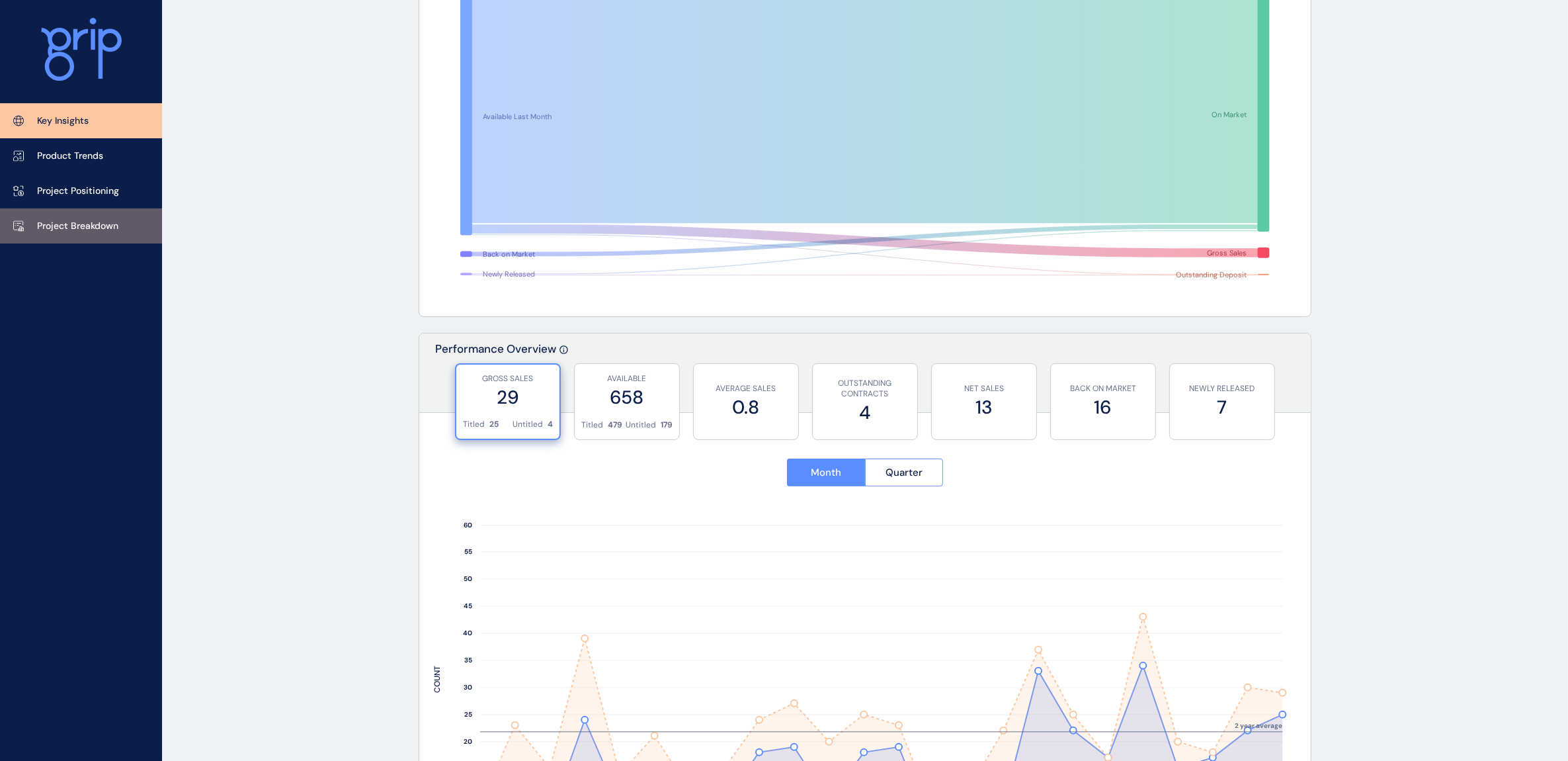 click on "Project Breakdown" at bounding box center [77, 226] 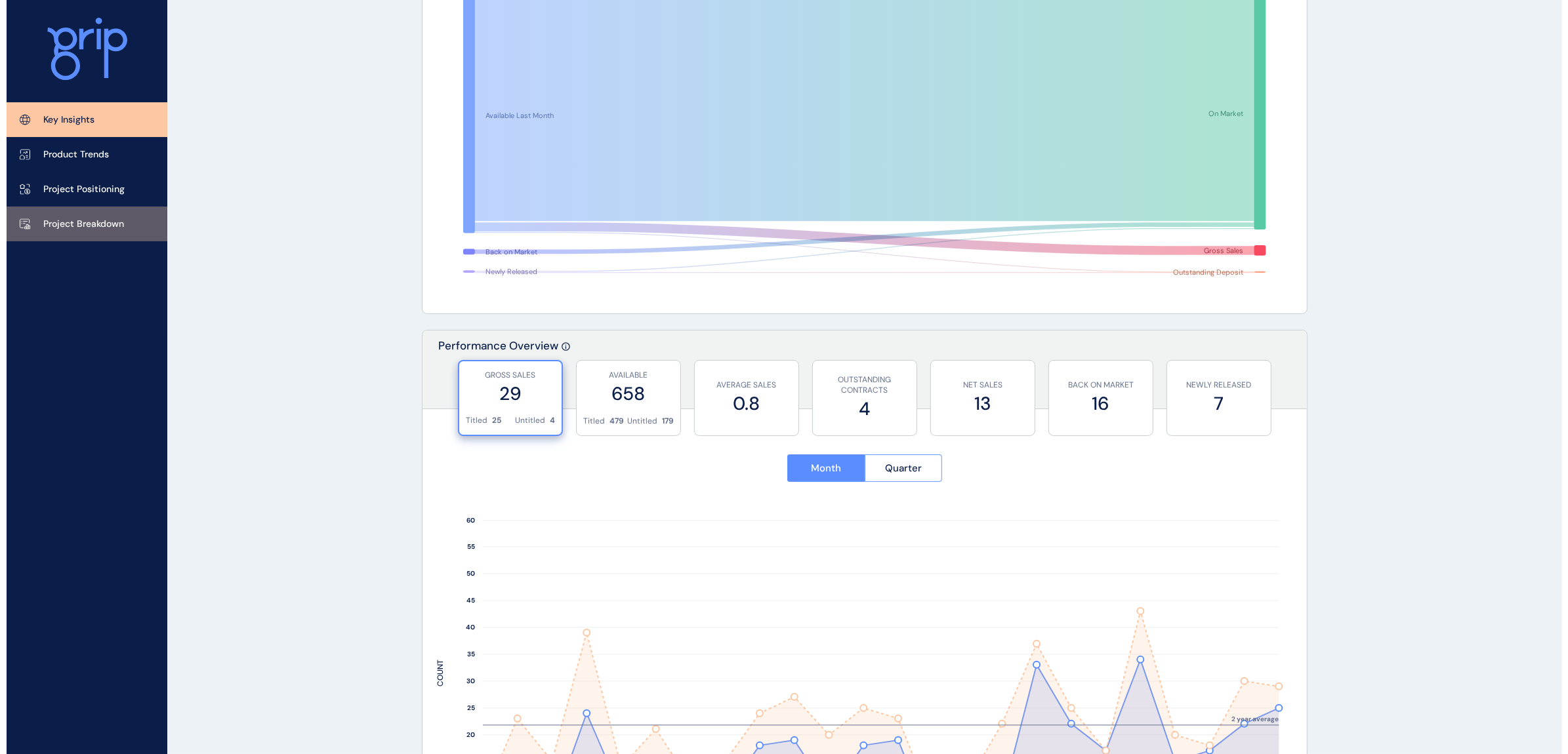 scroll, scrollTop: 0, scrollLeft: 0, axis: both 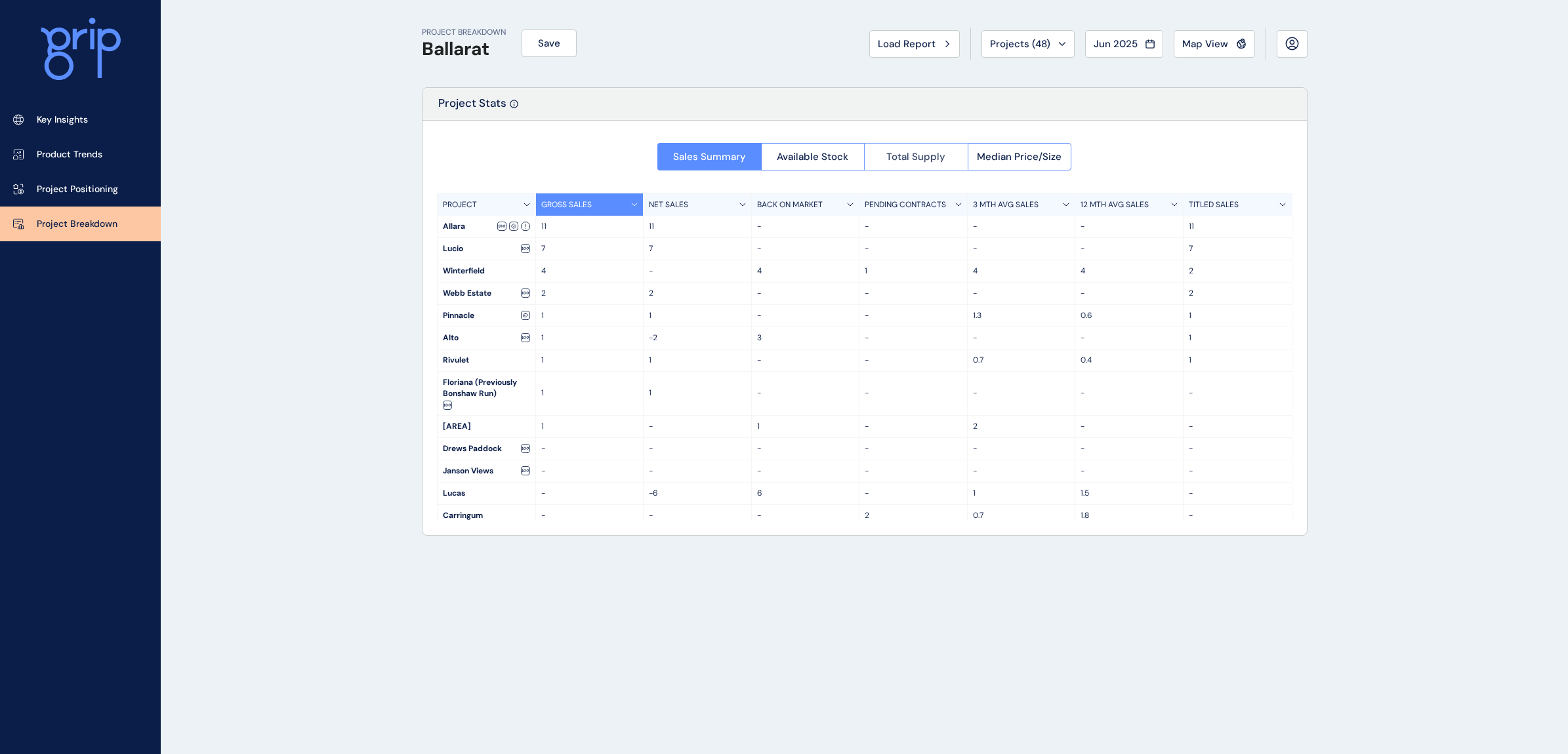 click on "Total Supply" at bounding box center (916, 157) 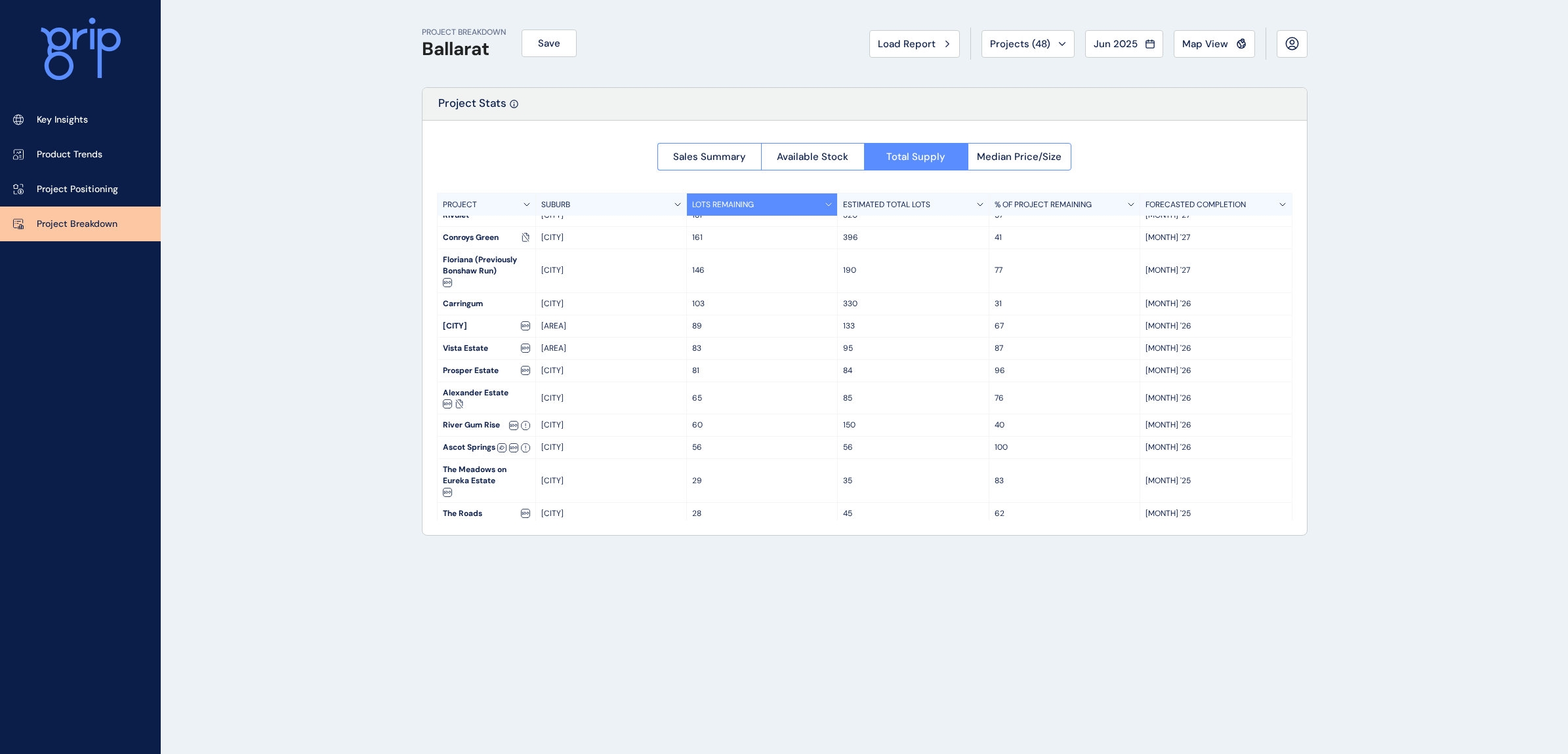 scroll, scrollTop: 100, scrollLeft: 0, axis: vertical 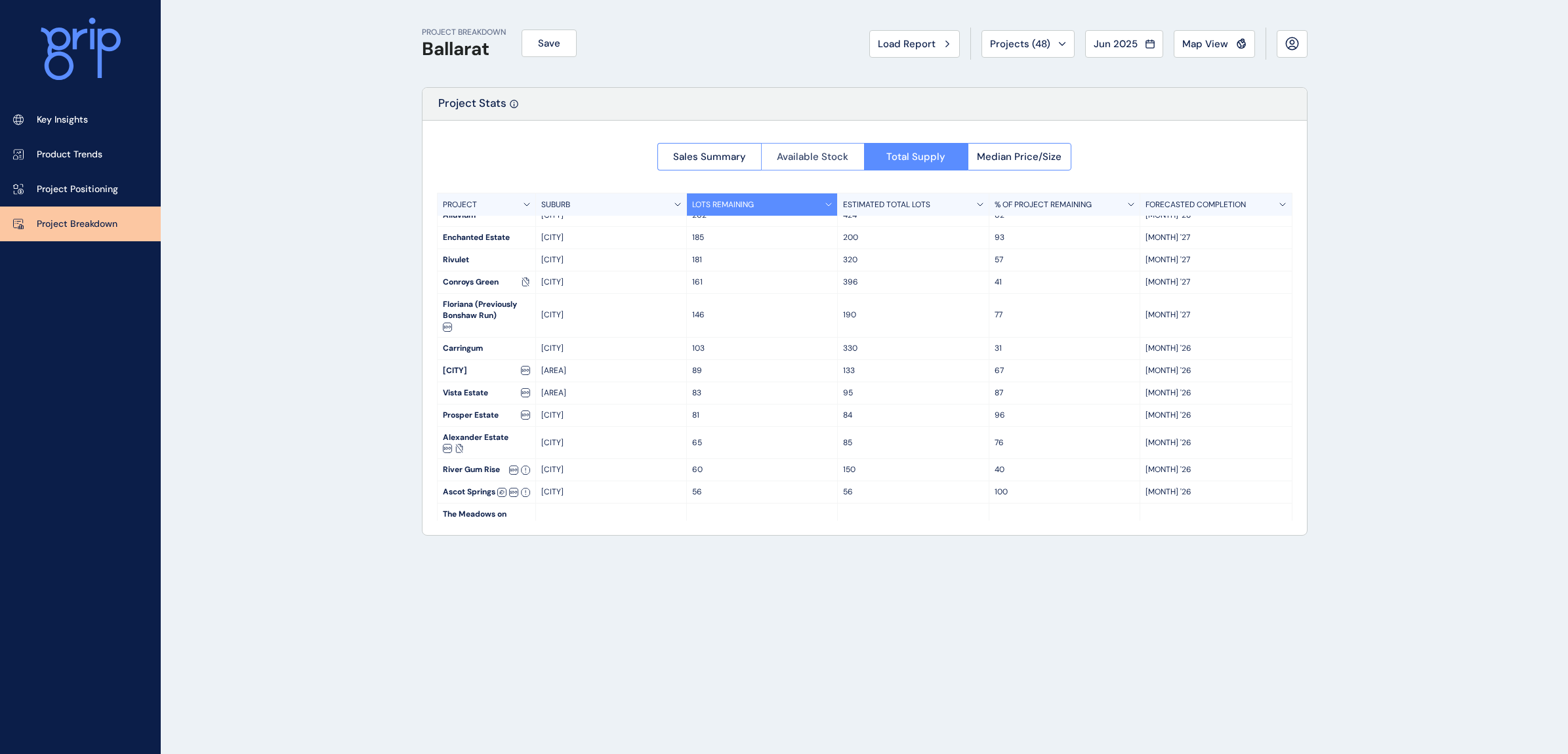 click on "Available Stock" at bounding box center (812, 157) 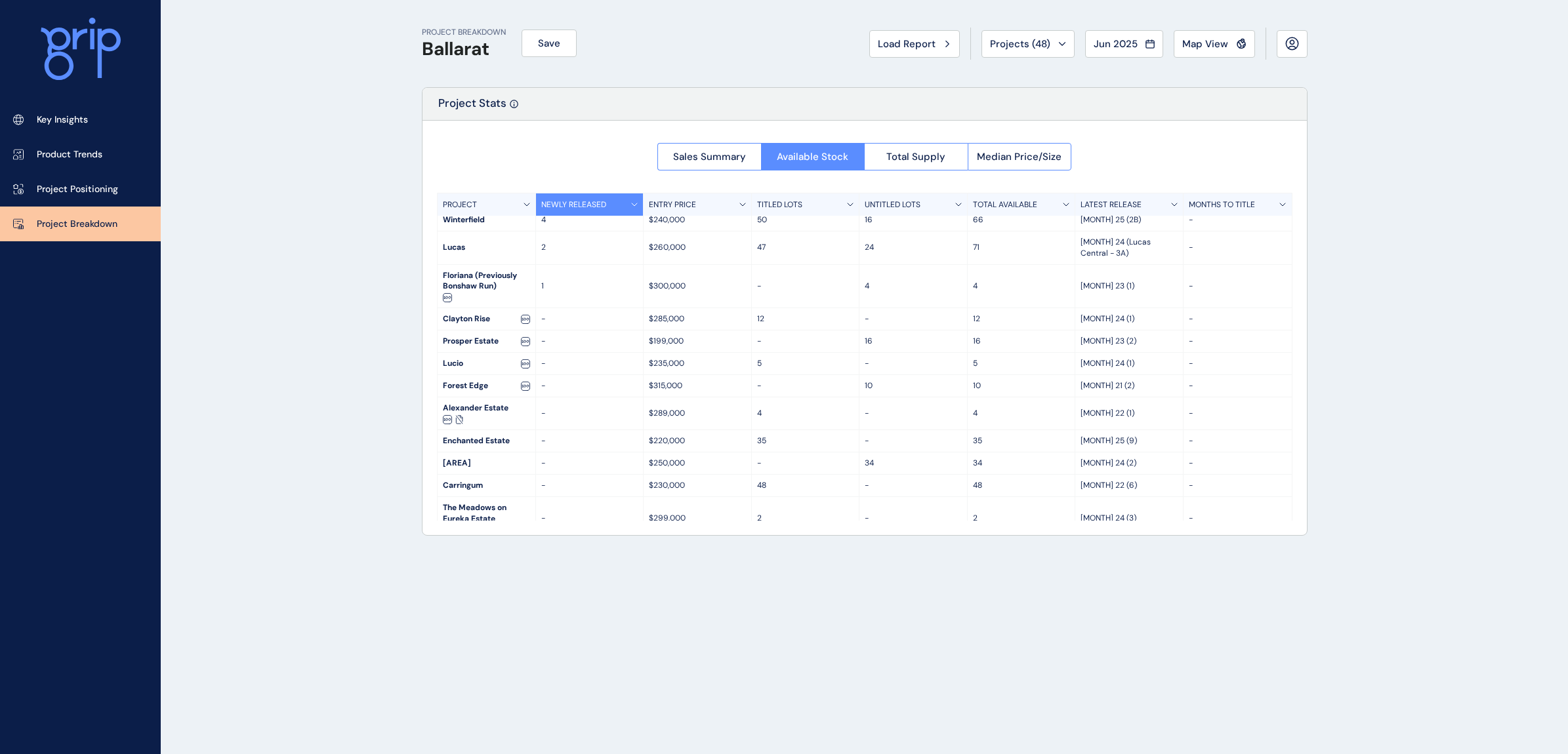 scroll, scrollTop: 0, scrollLeft: 0, axis: both 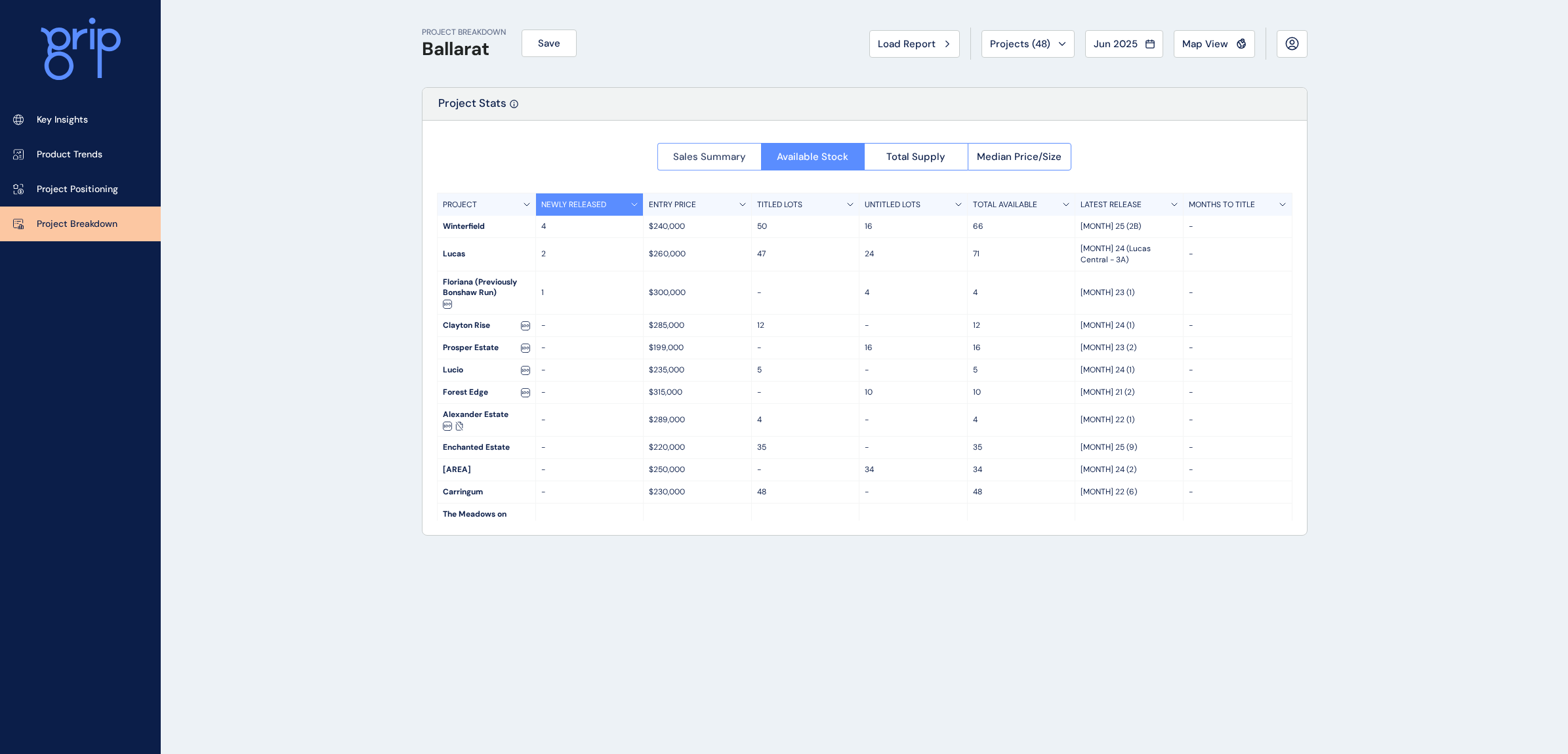 click on "Sales Summary" at bounding box center (709, 157) 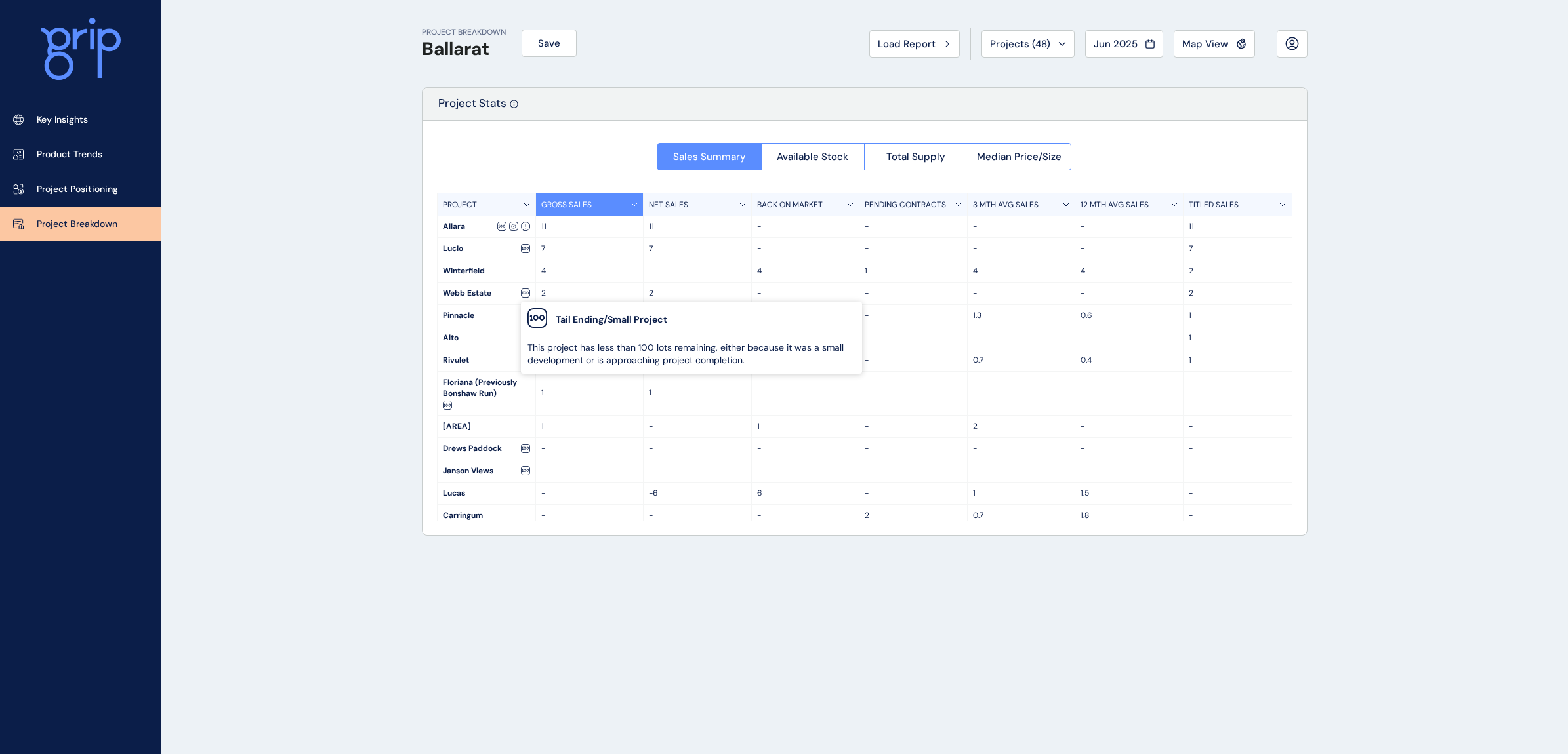click on "PROJECT BREAKDOWN Ballarat Save Load Report Projects ( 48 ) Jun 2025 2025 < > Jan No report is available for this period. New months are usually published 5 business days after the month start. Feb No report is available for this period. New months are usually published 5 business days after the month start. Mar No report is available for this period. New months are usually published 5 business days after the month start. Apr No report is available for this period. New months are usually published 5 business days after the month start. May No report is available for this period. New months are usually published 5 business days after the month start. Jun No report is available for this period. New months are usually published 5 business days after the month start. Jul No report is available for this period. New months are usually published 5 business days after the month start. Aug No report is available for this period. New months are usually published 5 business days after the month start. Sep Oct Nov Dec 11" at bounding box center (784, 377) 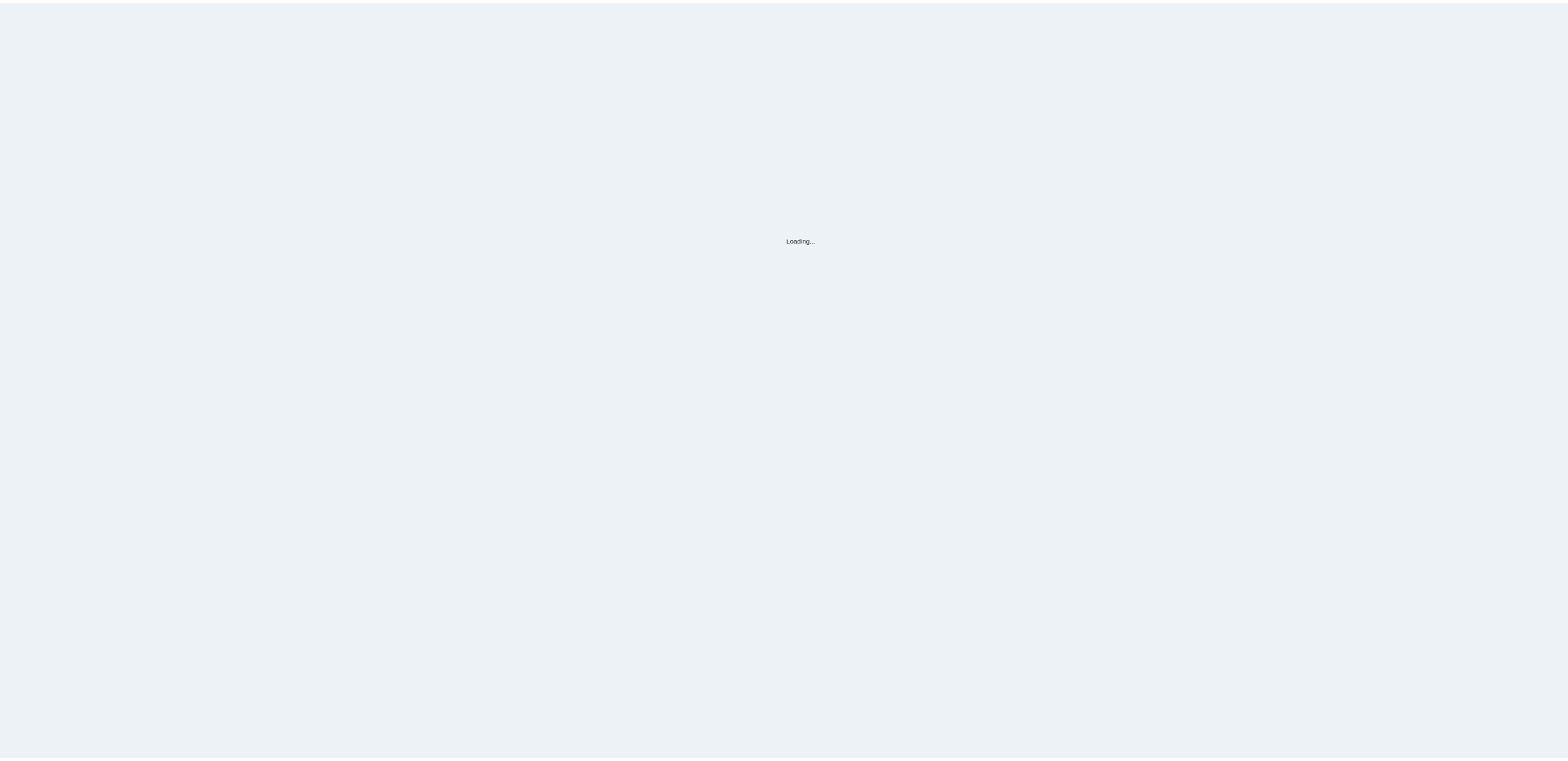 scroll, scrollTop: 0, scrollLeft: 0, axis: both 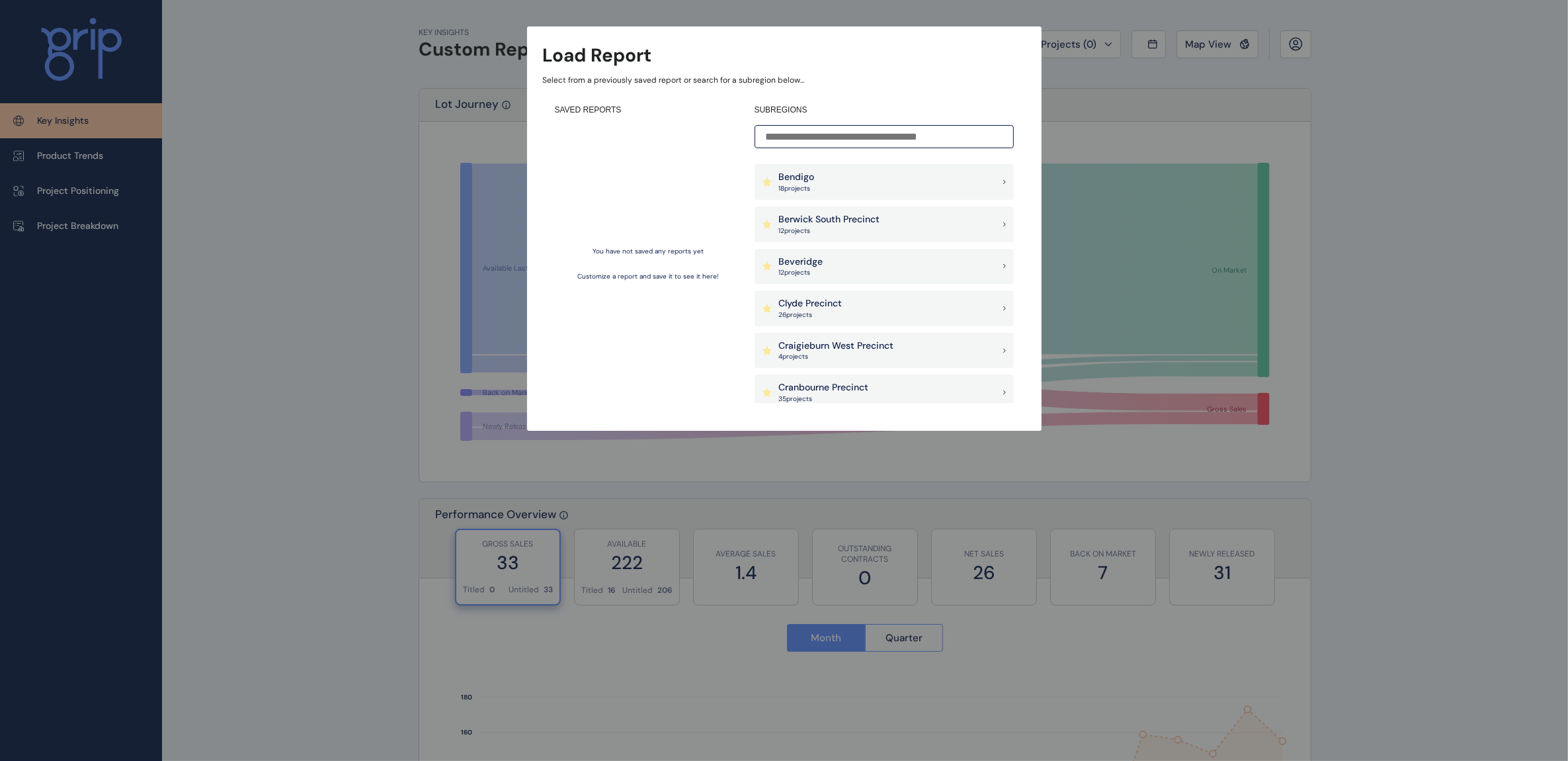 click on "[NAME] 18 project s" at bounding box center [884, 182] 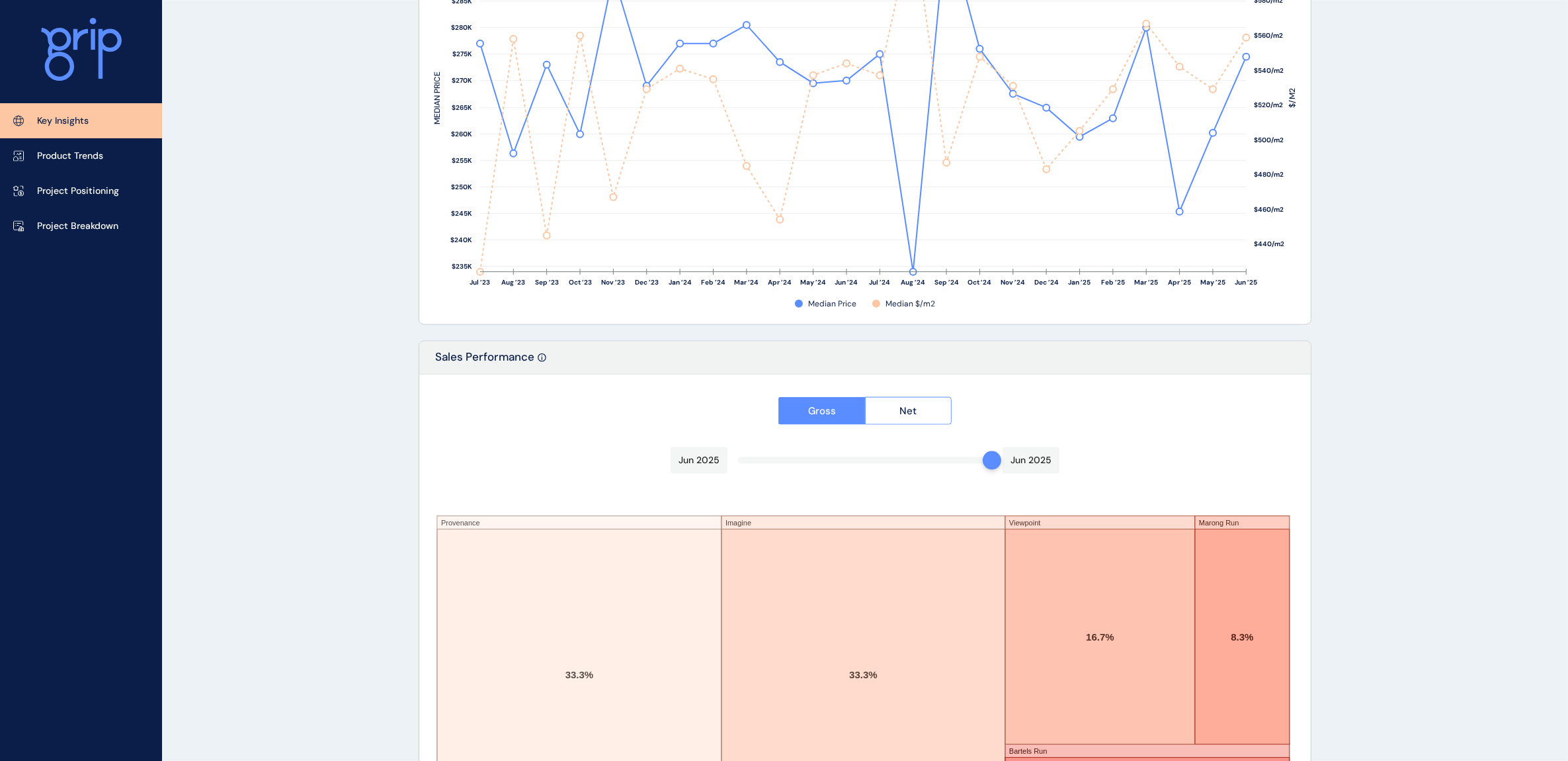 scroll, scrollTop: 2026, scrollLeft: 0, axis: vertical 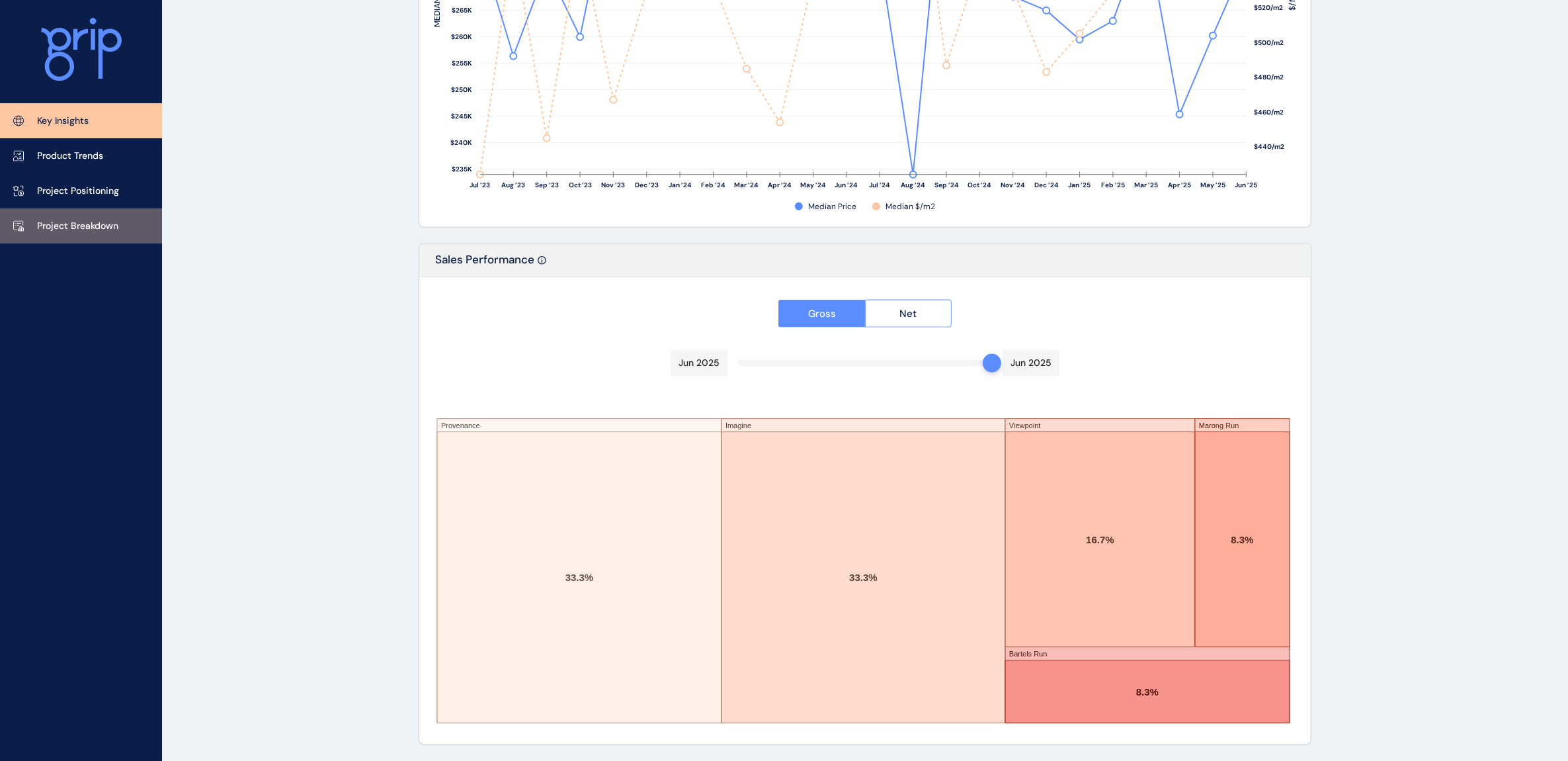click on "Project Breakdown" at bounding box center [77, 226] 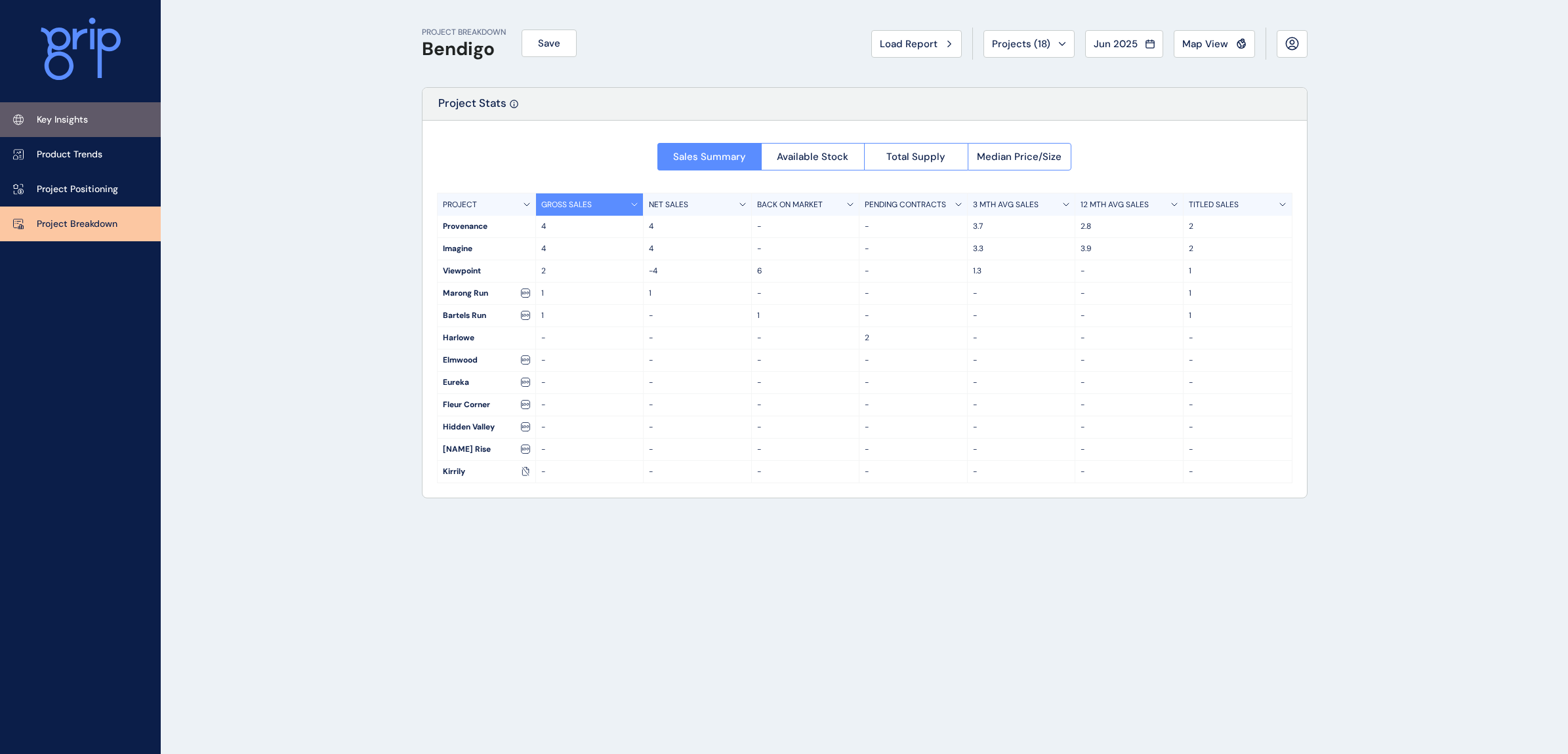 click on "Key Insights" at bounding box center (80, 119) 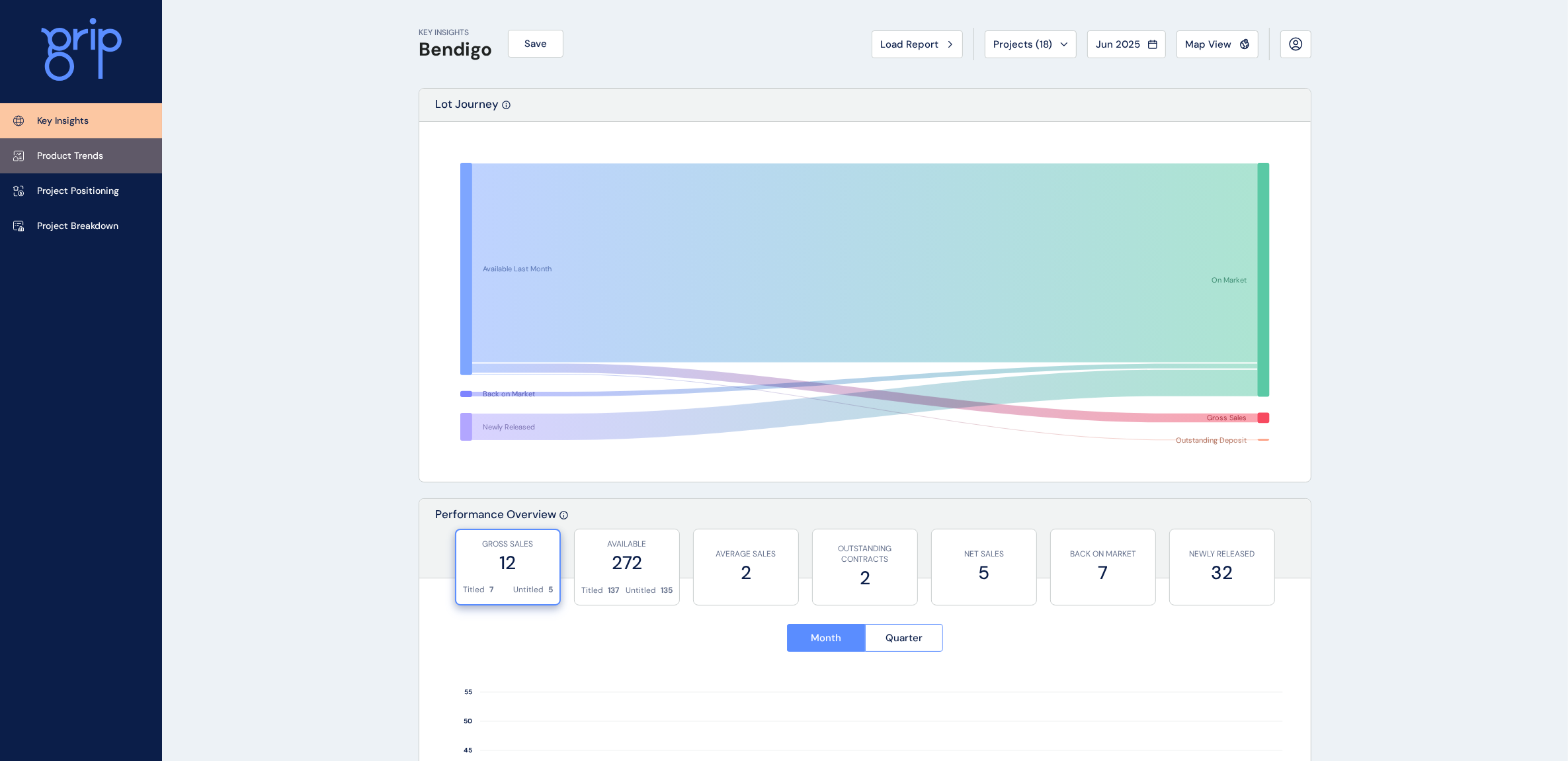 click on "Product Trends" at bounding box center [70, 156] 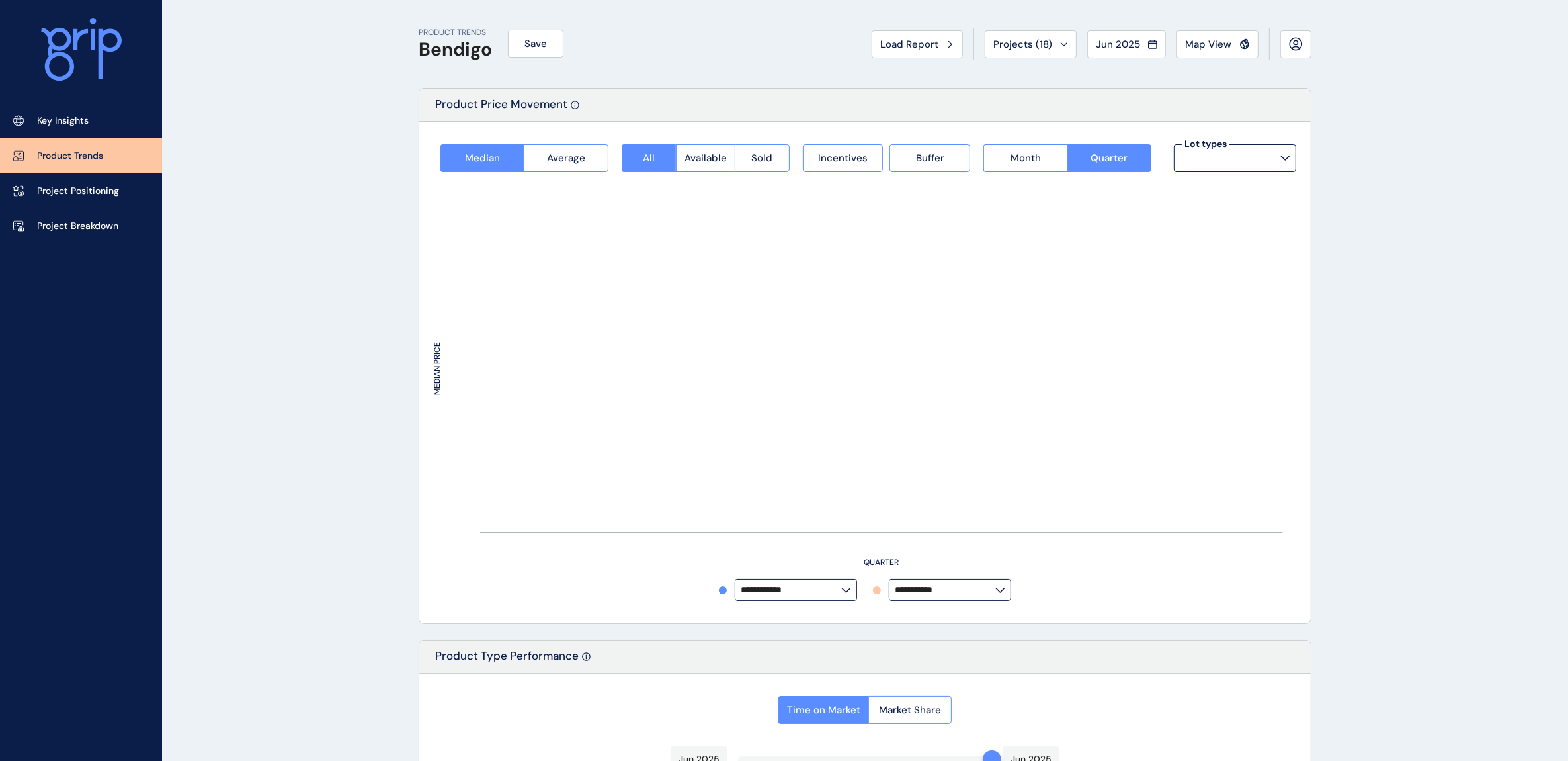 type on "*********" 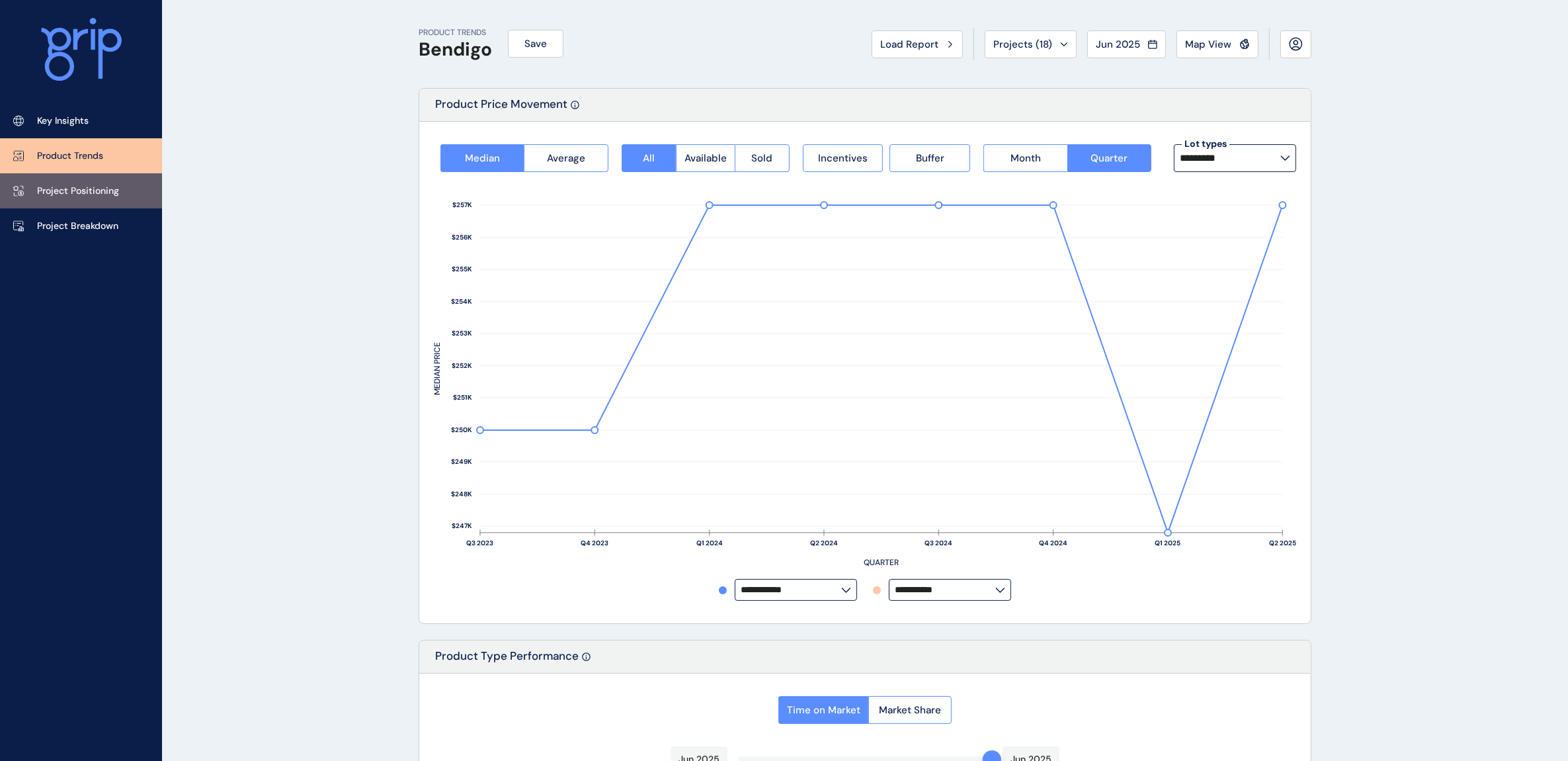 click on "Project Positioning" at bounding box center (78, 191) 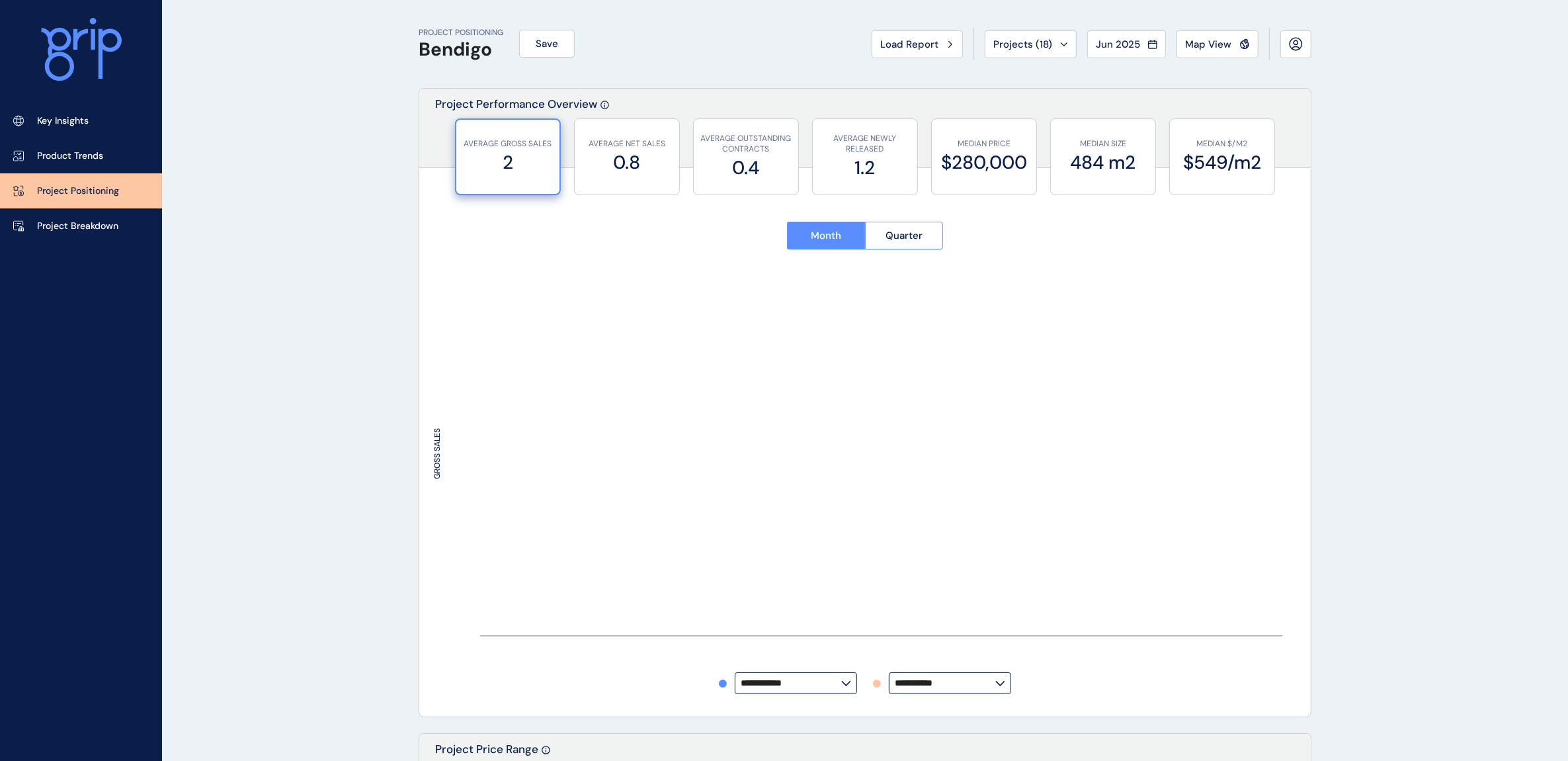 type on "*******" 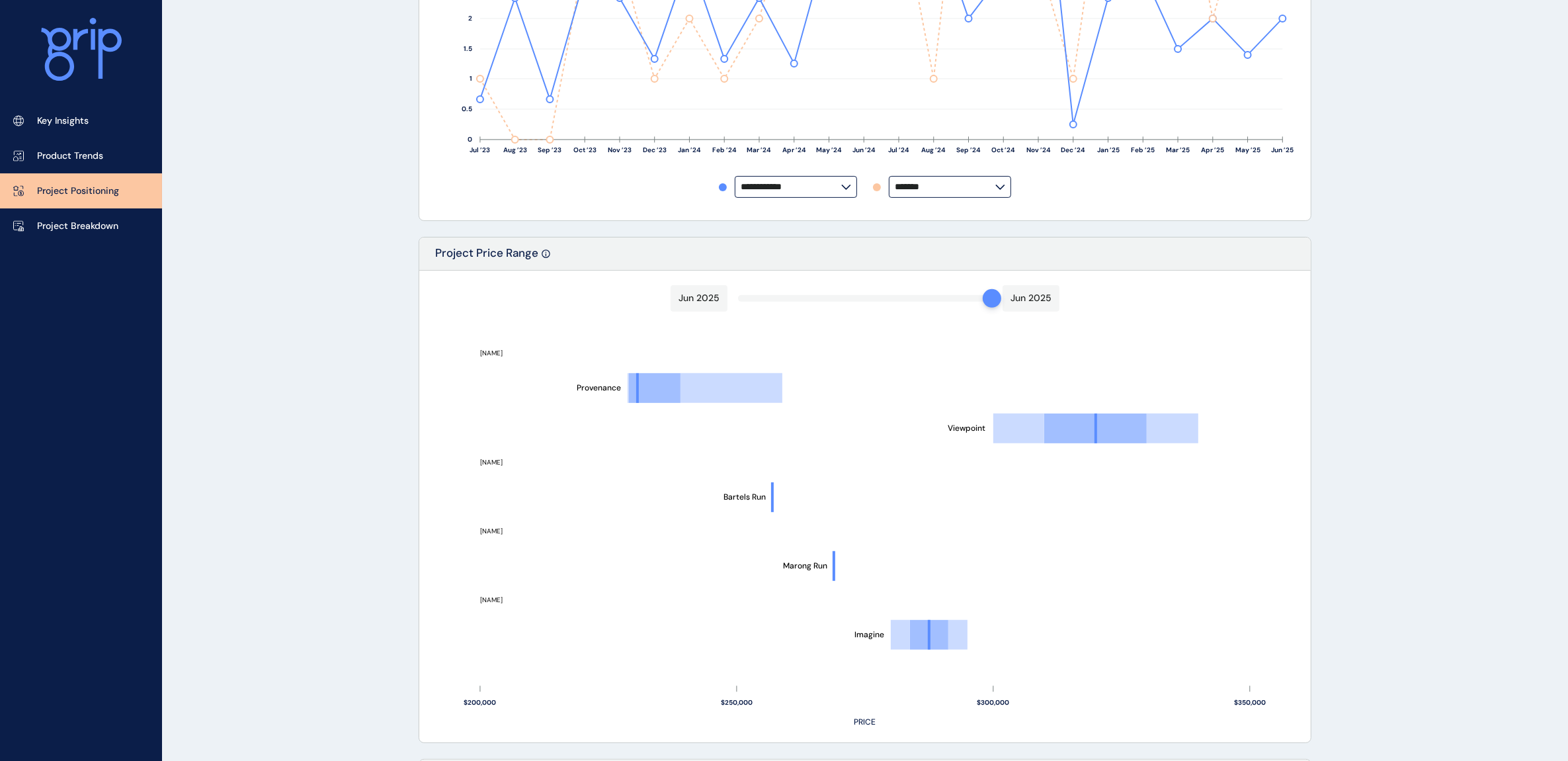 scroll, scrollTop: 579, scrollLeft: 0, axis: vertical 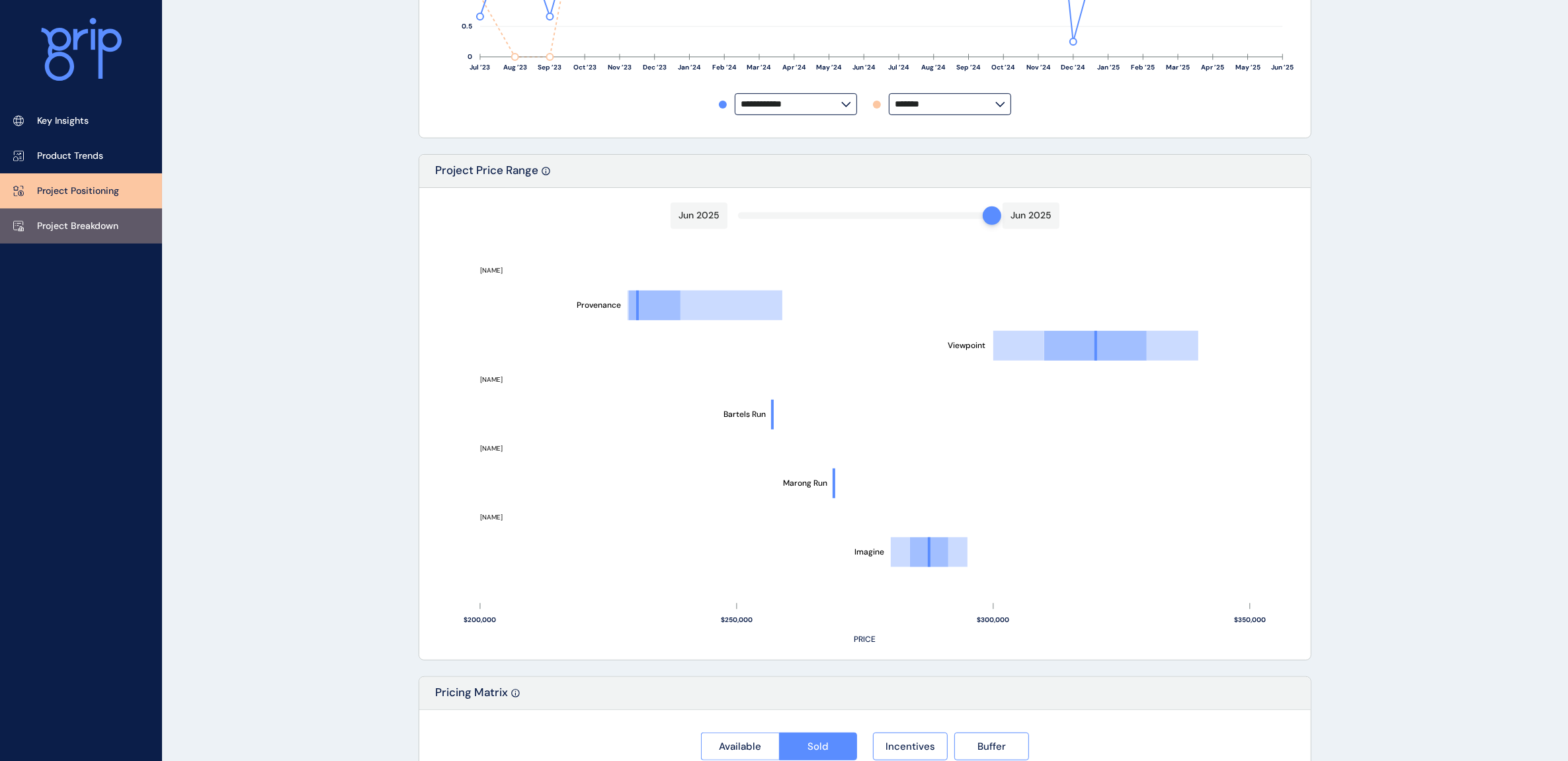 click on "Project Breakdown" at bounding box center [77, 226] 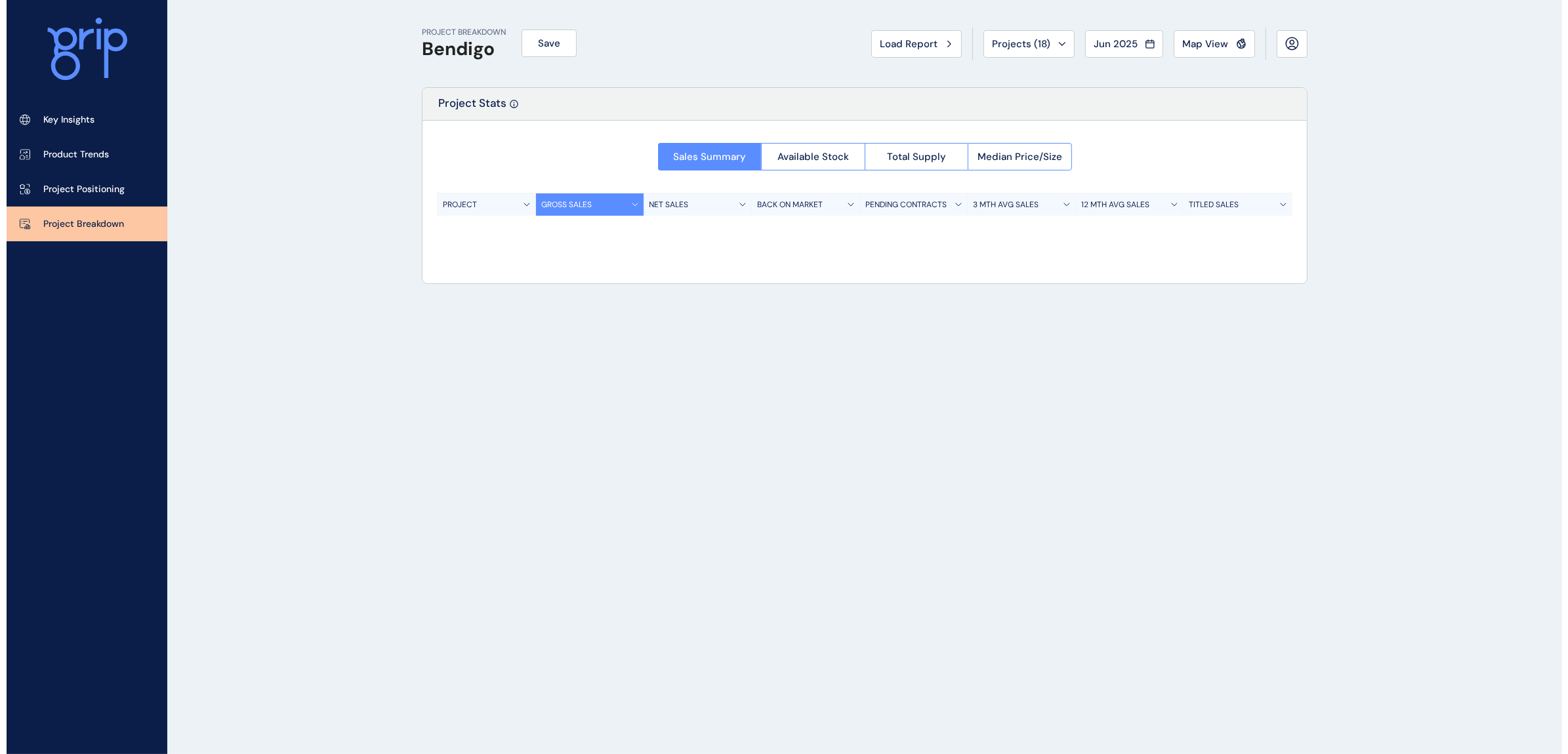 scroll, scrollTop: 0, scrollLeft: 0, axis: both 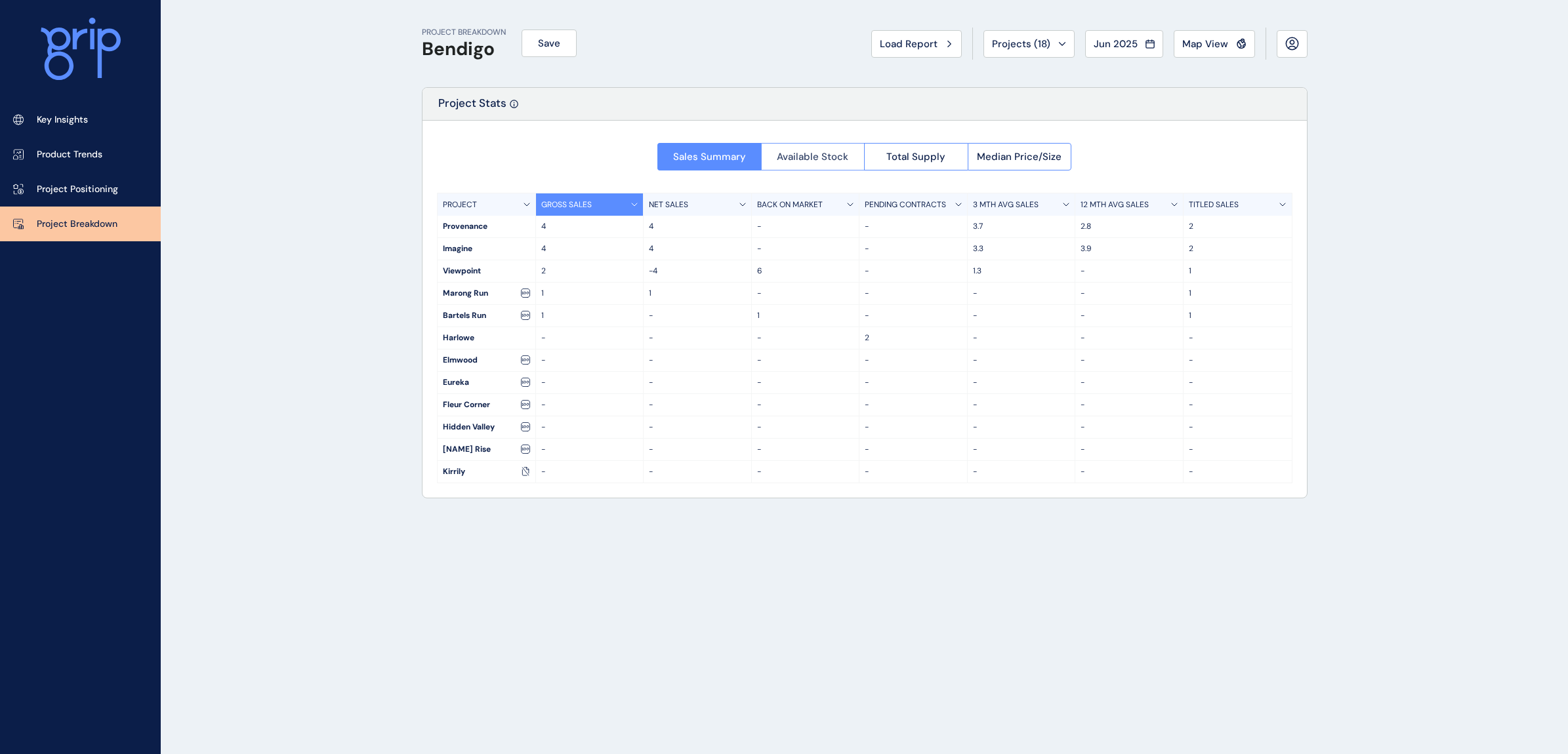 click on "Available Stock" at bounding box center [813, 157] 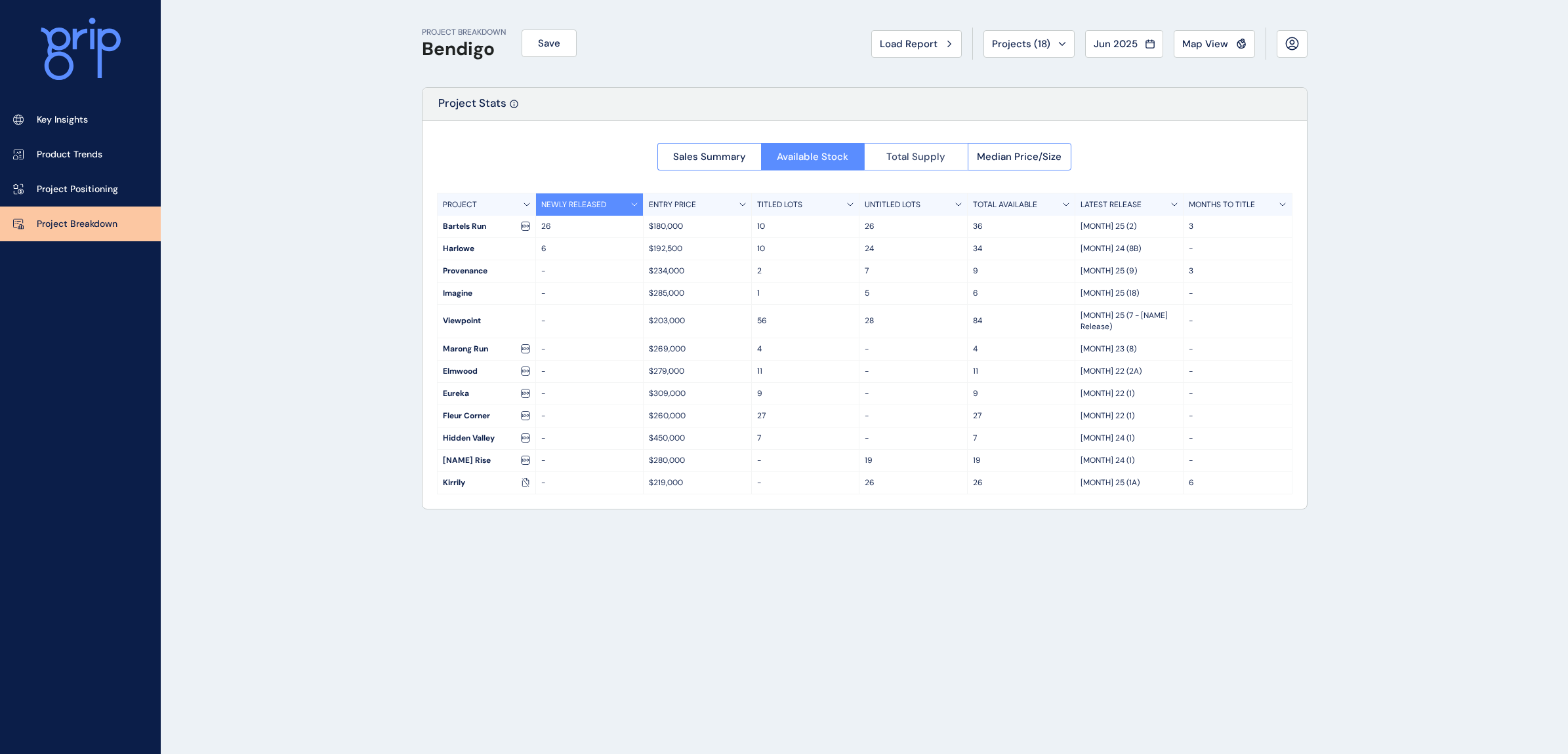 click on "Total Supply" at bounding box center [916, 157] 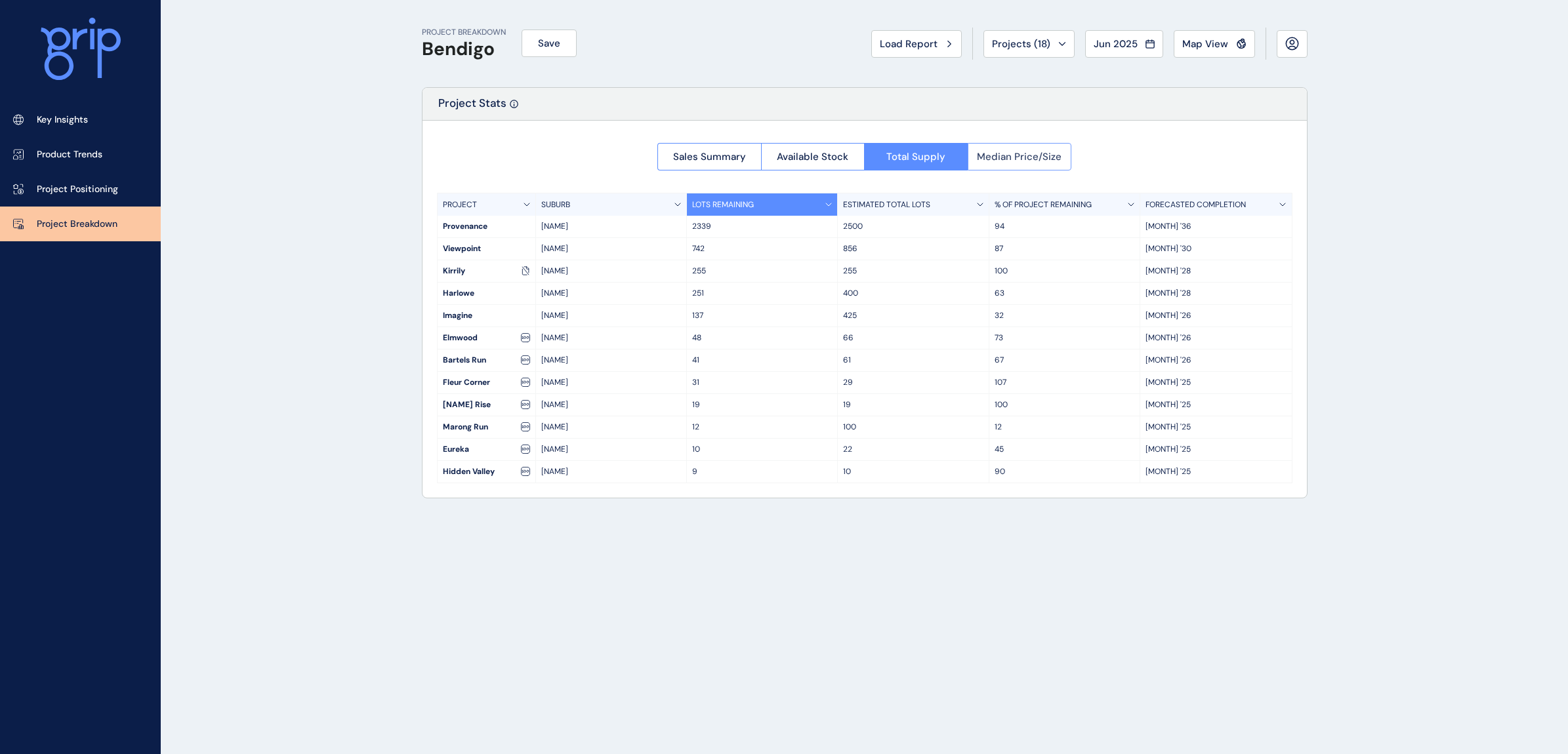click on "Median Price/Size" at bounding box center [1019, 157] 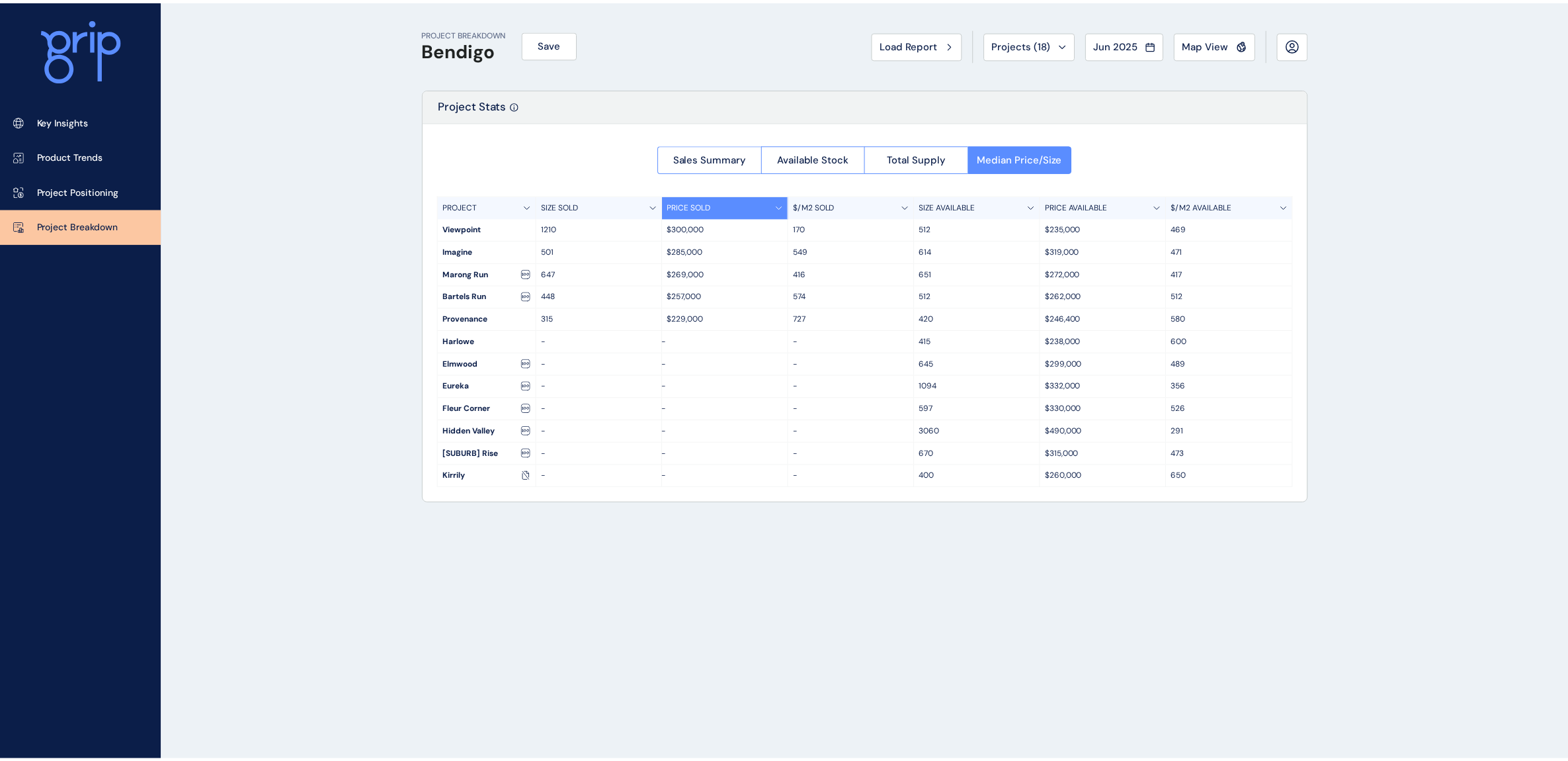 scroll, scrollTop: 0, scrollLeft: 0, axis: both 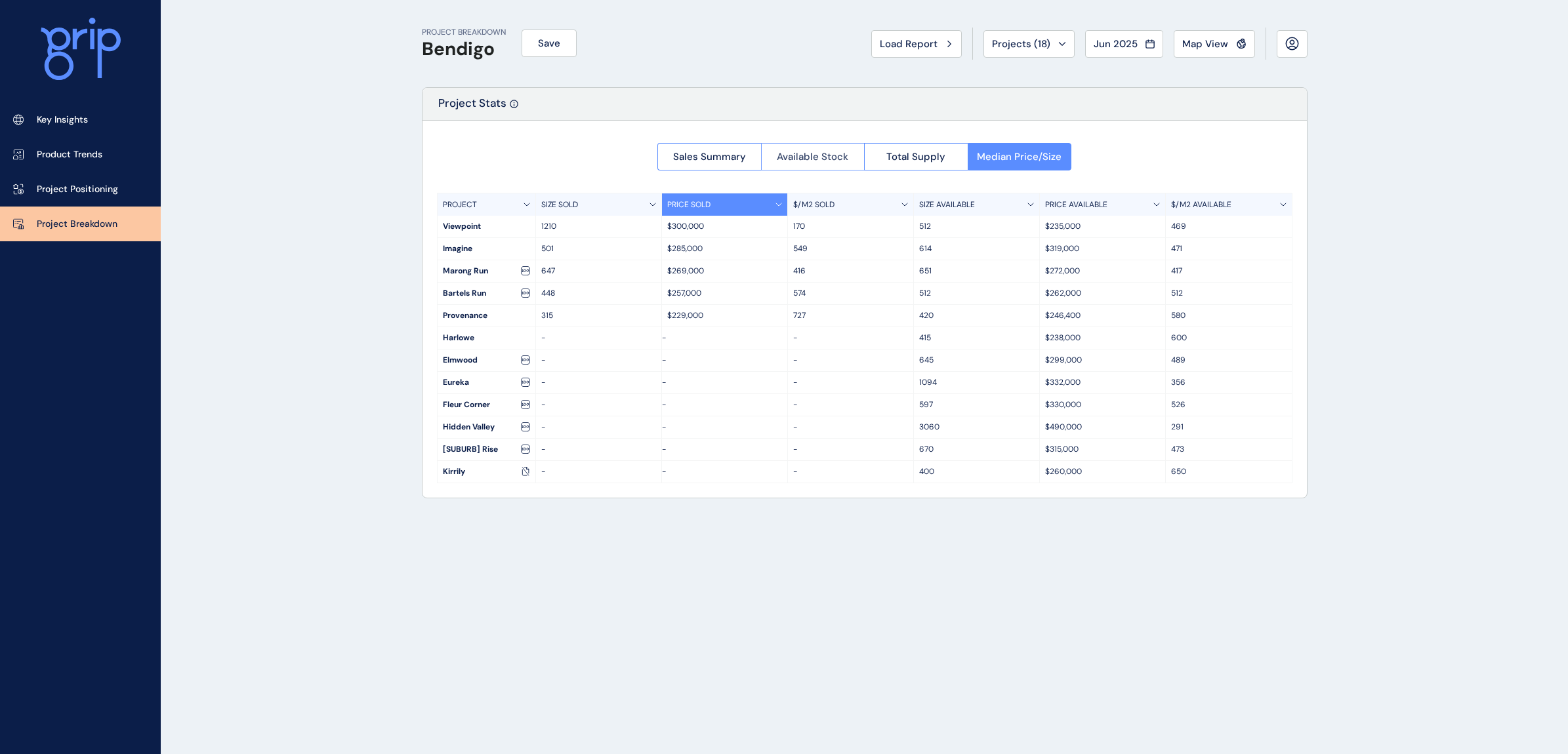 click on "Available Stock" at bounding box center (812, 157) 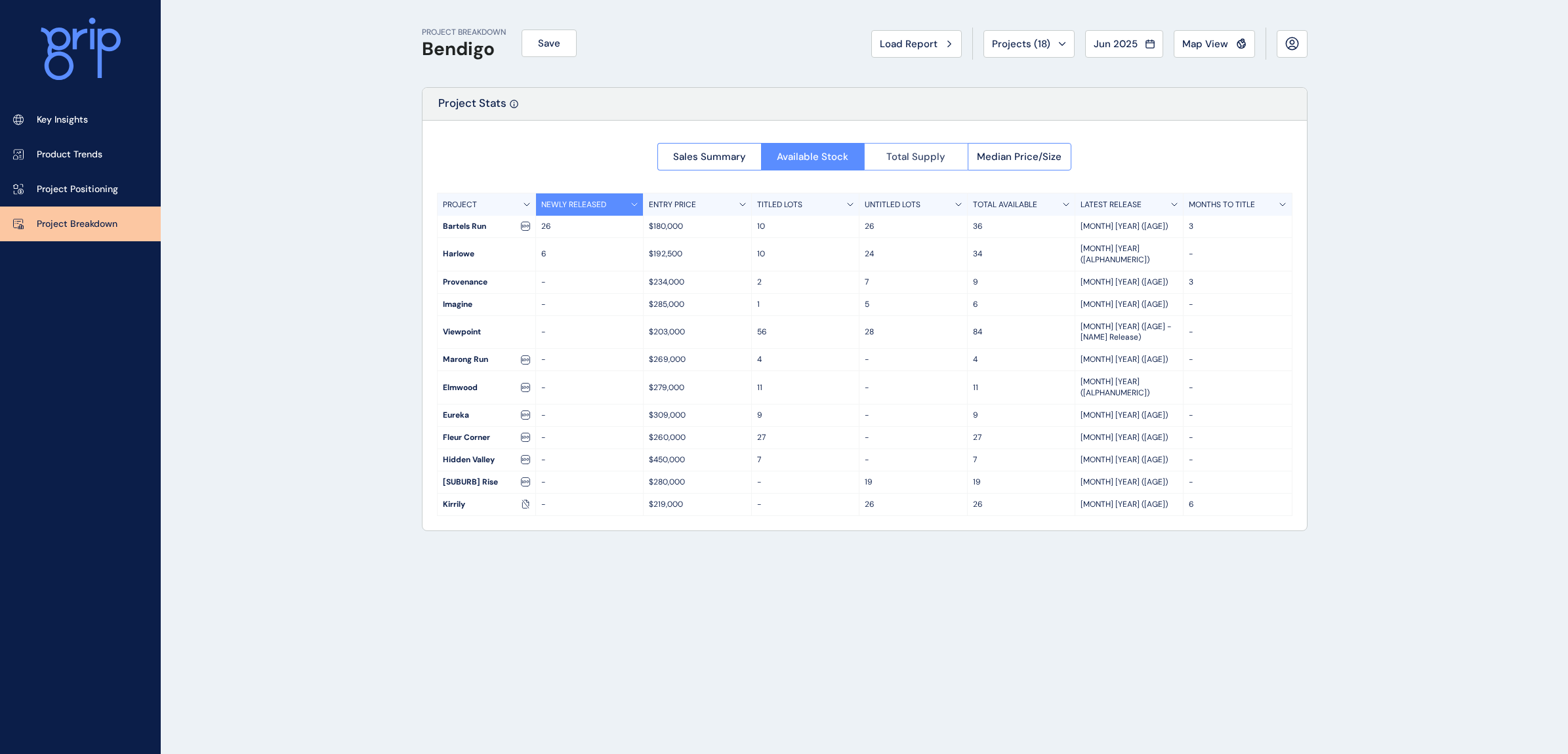 click on "Total Supply" at bounding box center [916, 157] 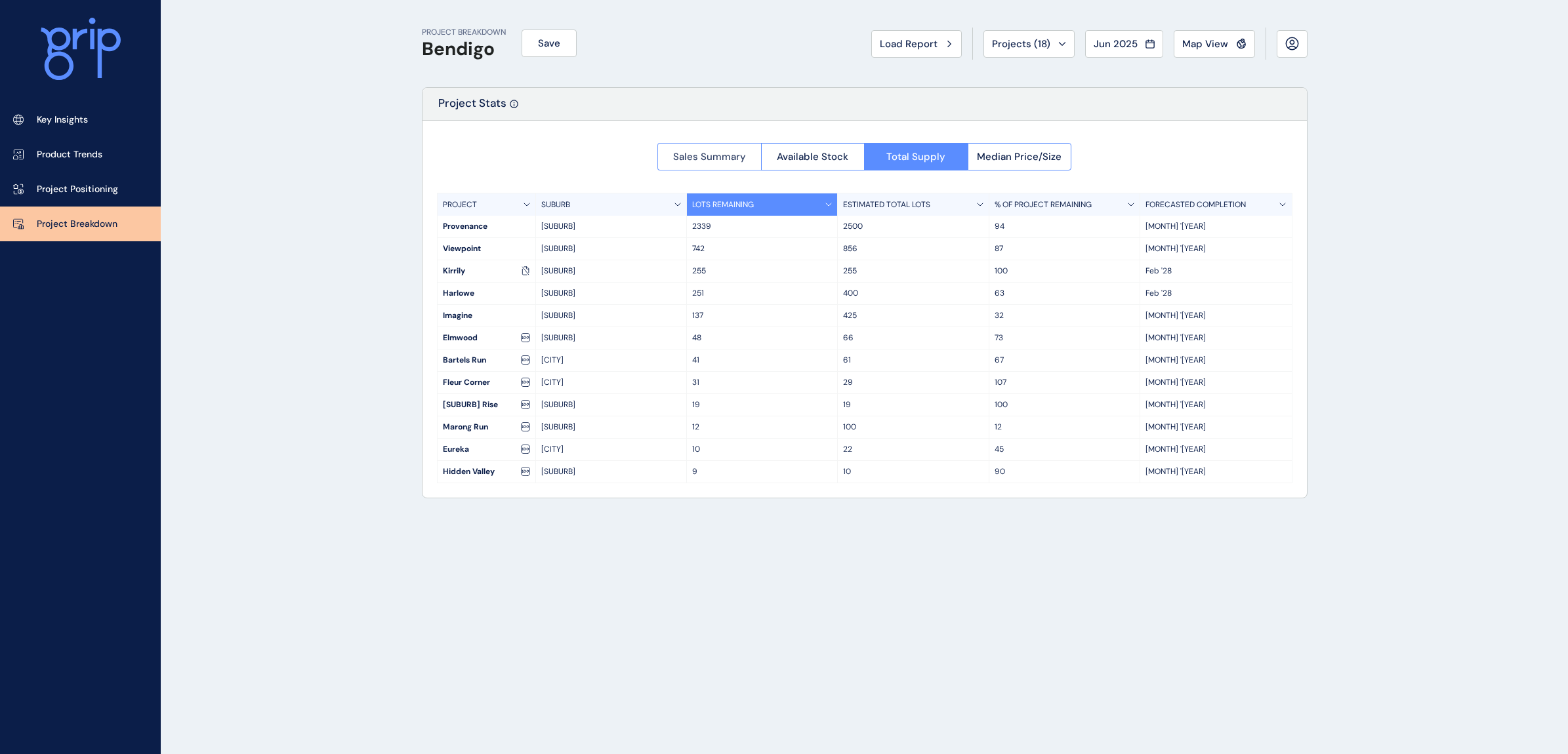 click on "Sales Summary" at bounding box center (709, 157) 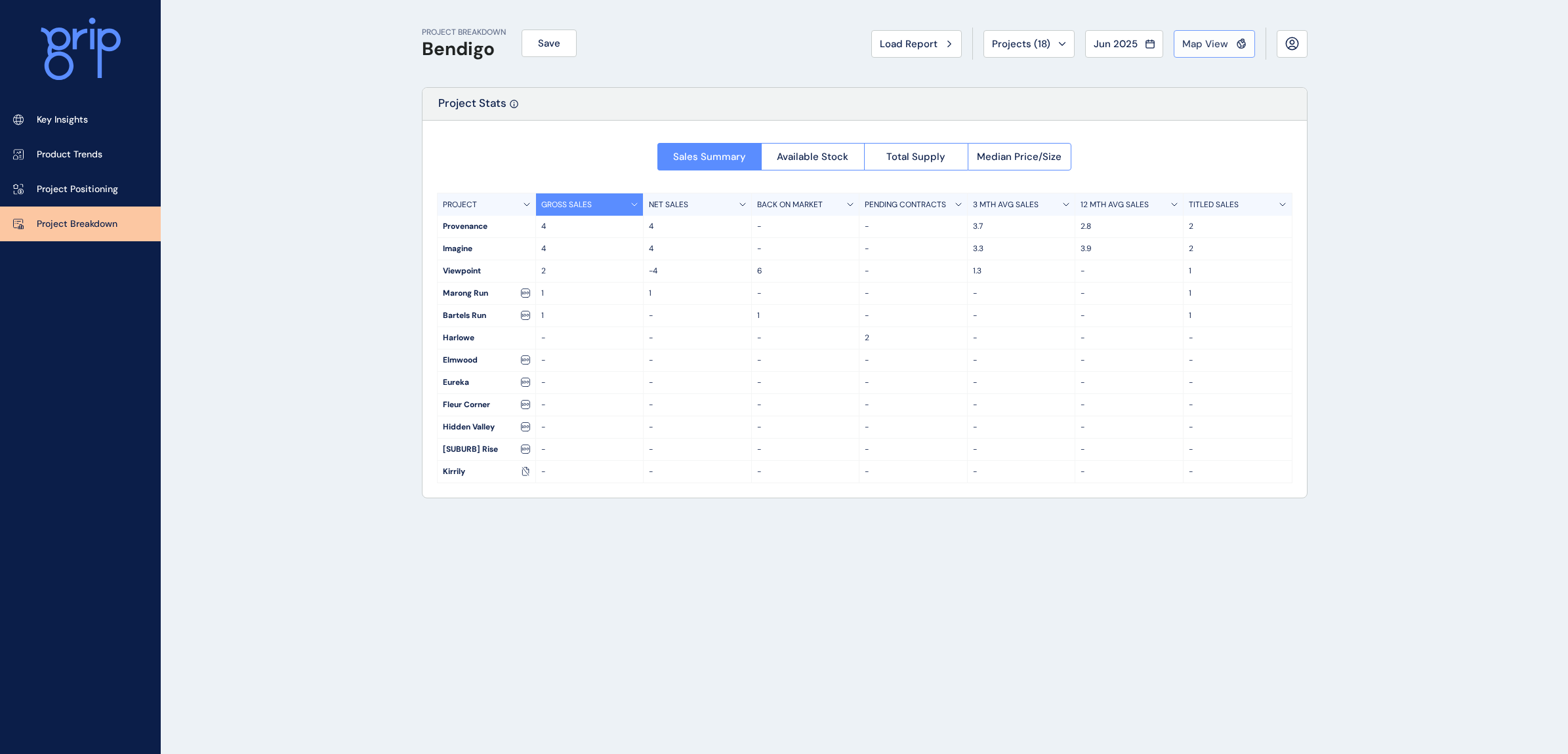 click on "Map View" at bounding box center [1205, 44] 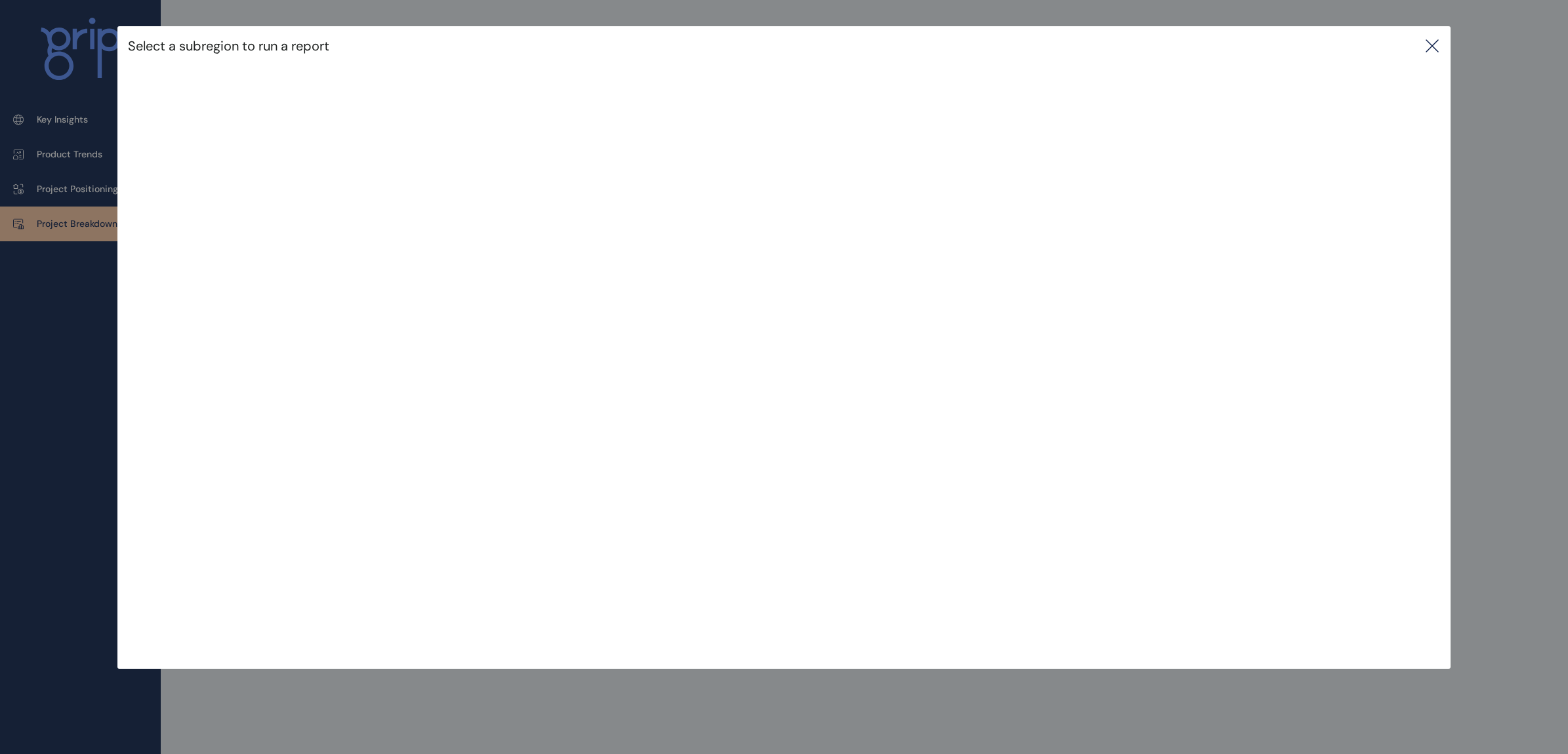 click 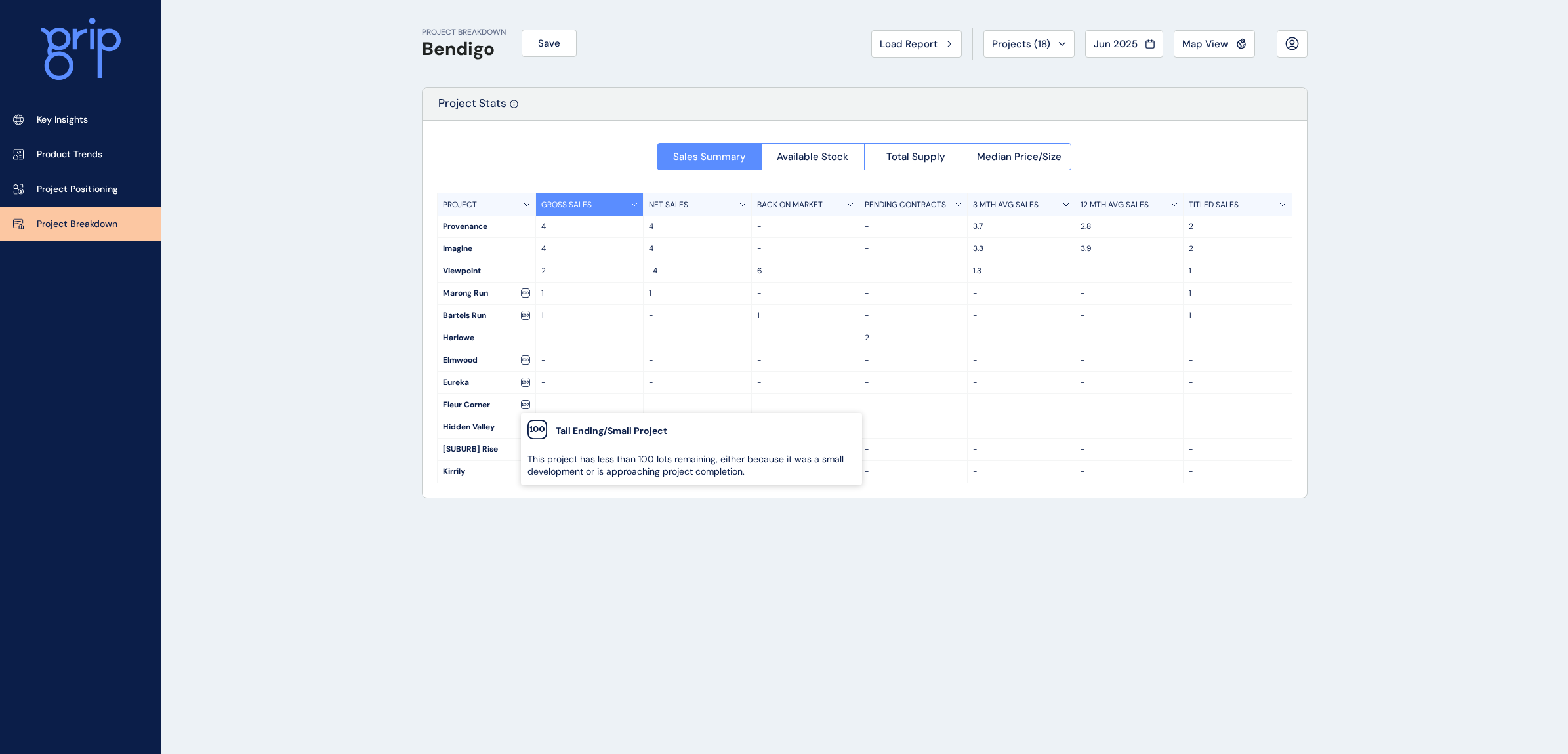 click on "PROJECT BREAKDOWN Bendigo Save Load Report Projects ( 18 ) Jun 2025 2025 < > Jan No report is available for this period. New months are usually published 5 business days after the month start. Feb No report is available for this period. New months are usually published 5 business days after the month start. Mar No report is available for this period. New months are usually published 5 business days after the month start. Apr No report is available for this period. New months are usually published 5 business days after the month start. May No report is available for this period. New months are usually published 5 business days after the month start. Jun No report is available for this period. New months are usually published 5 business days after the month start. Jul No report is available for this period. New months are usually published 5 business days after the month start. Aug No report is available for this period. New months are usually published 5 business days after the month start. Sep Oct Nov Dec 4 4" at bounding box center [865, 377] 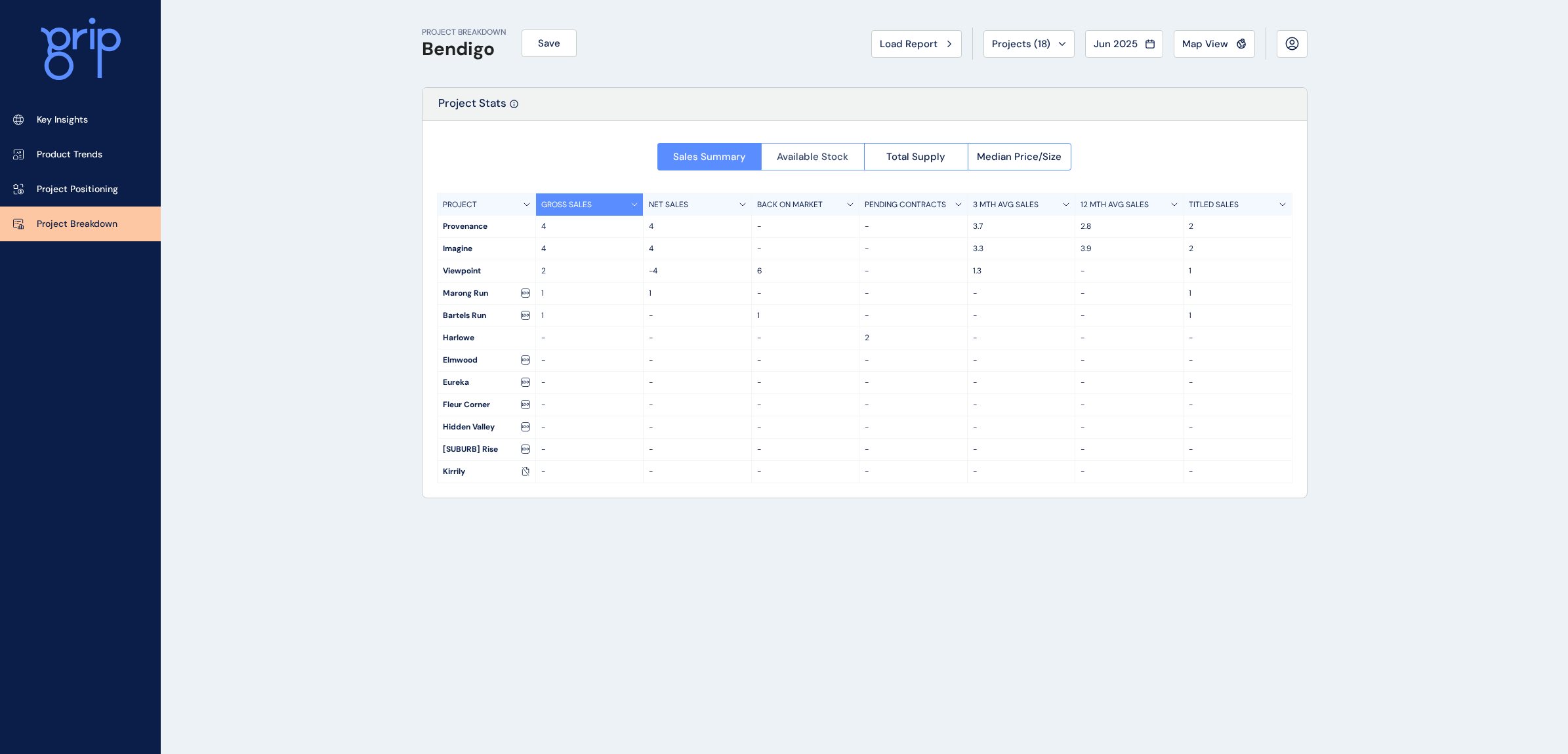 click on "Available Stock" at bounding box center [813, 157] 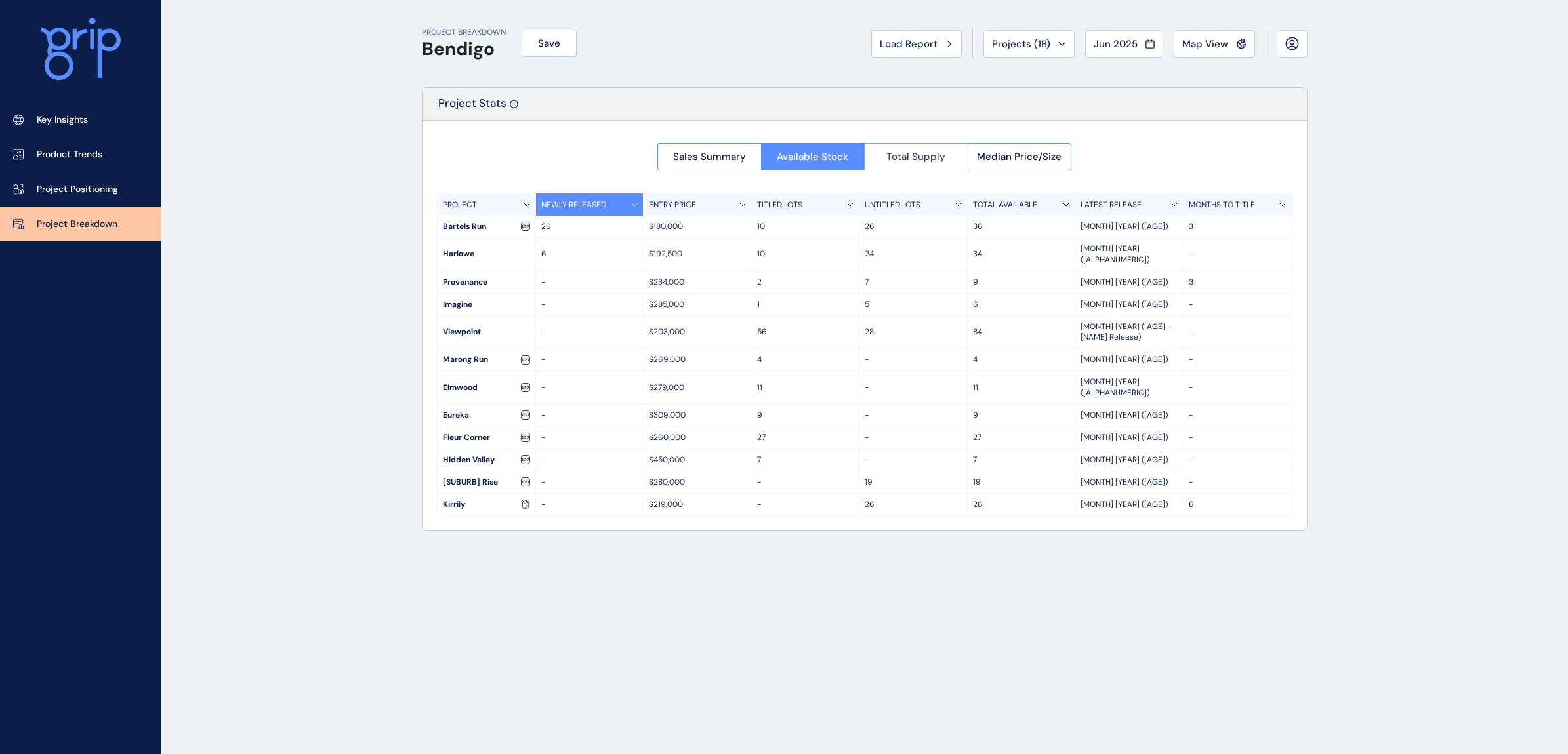 click on "Total Supply" at bounding box center (916, 157) 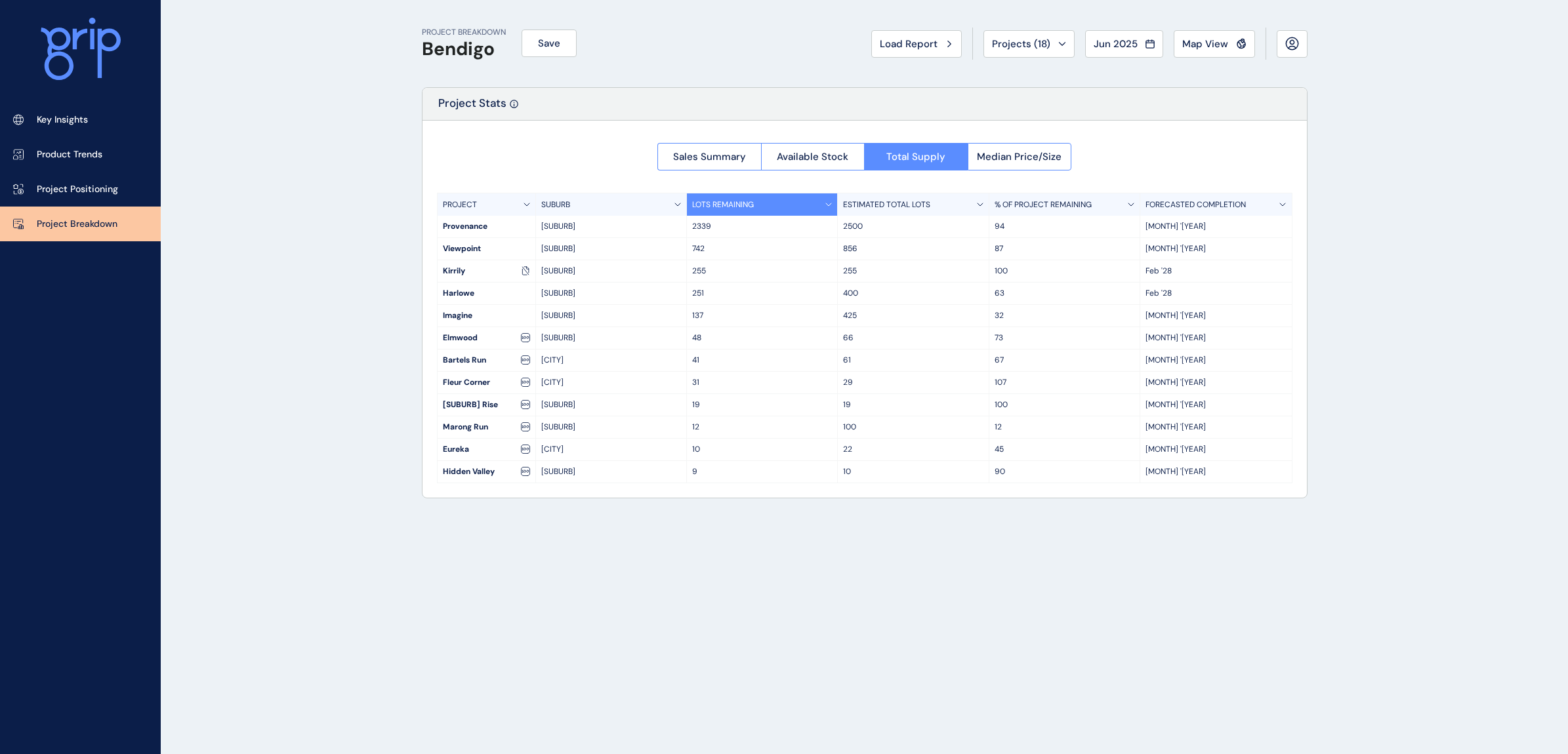click on "Sales Summary Available Stock Total Supply Median Price/Size" at bounding box center (864, 153) 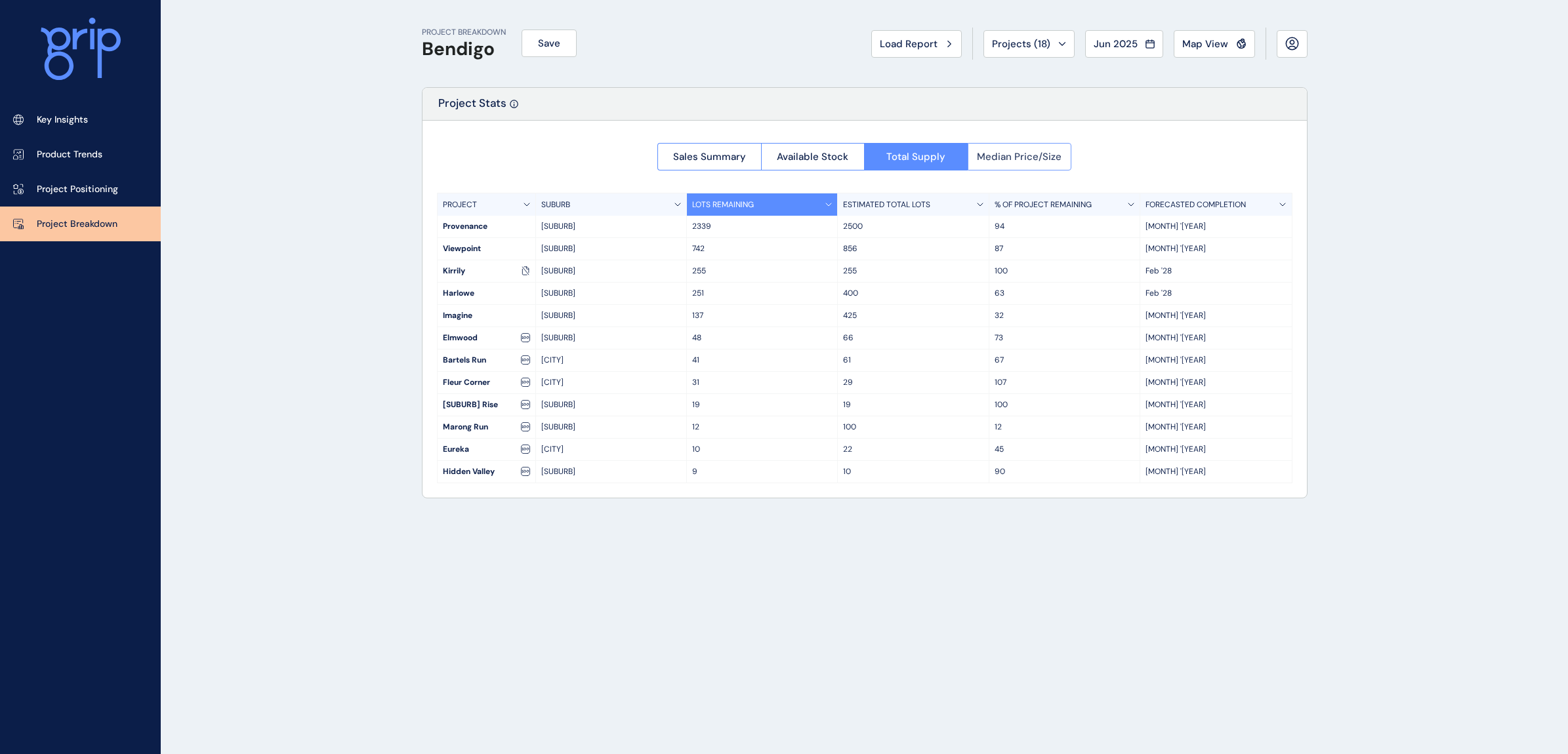 click on "Median Price/Size" at bounding box center [1020, 157] 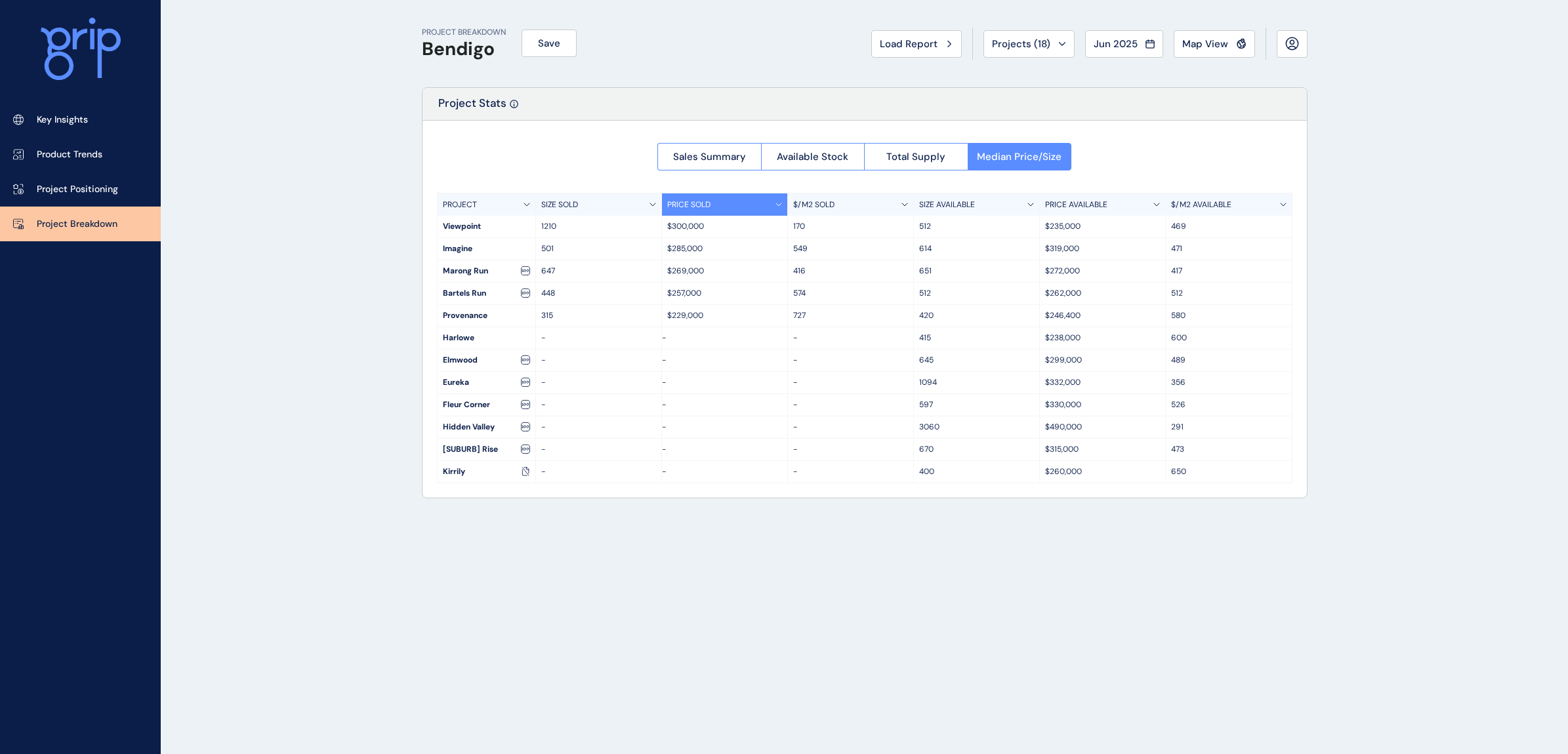 click 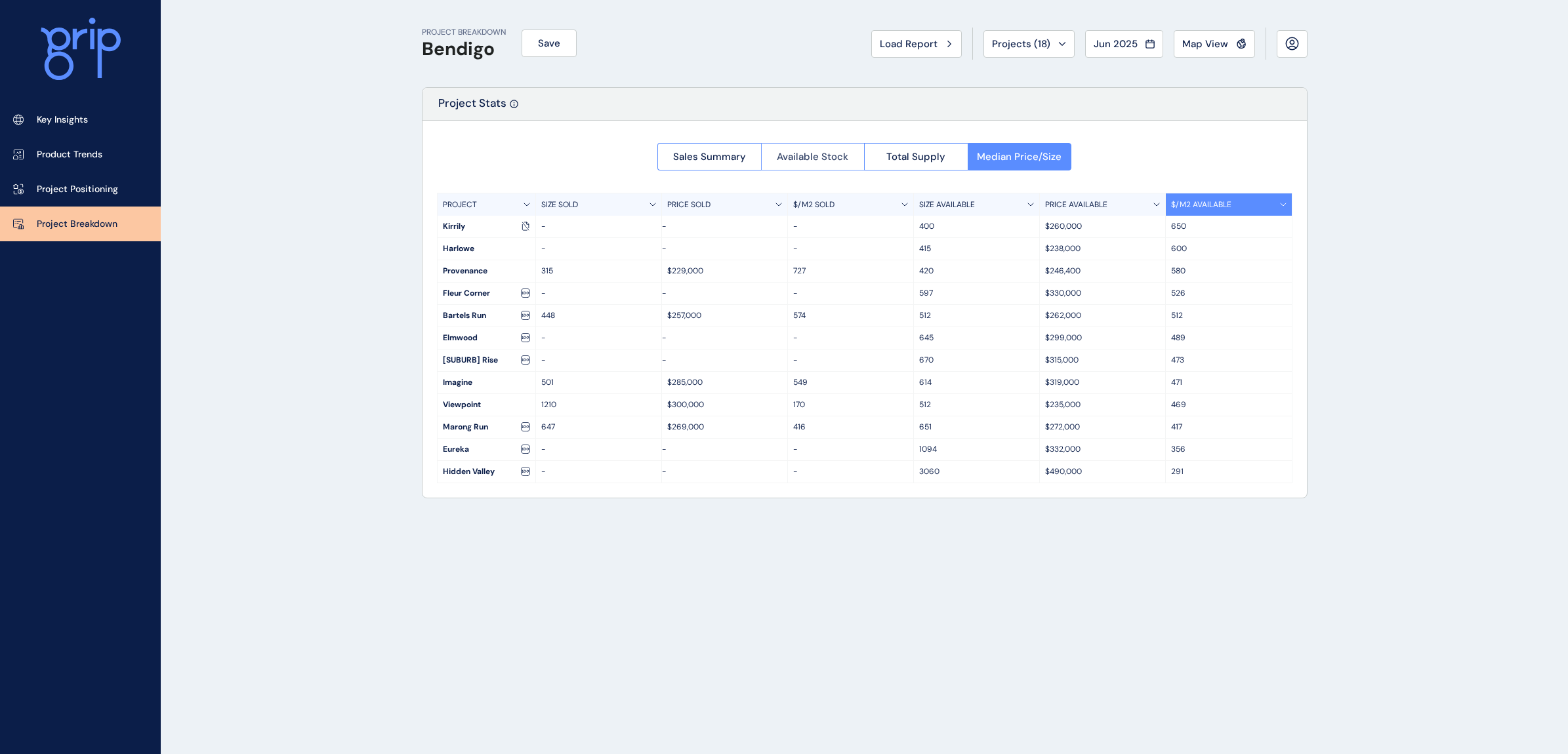 click on "Available Stock" at bounding box center [812, 157] 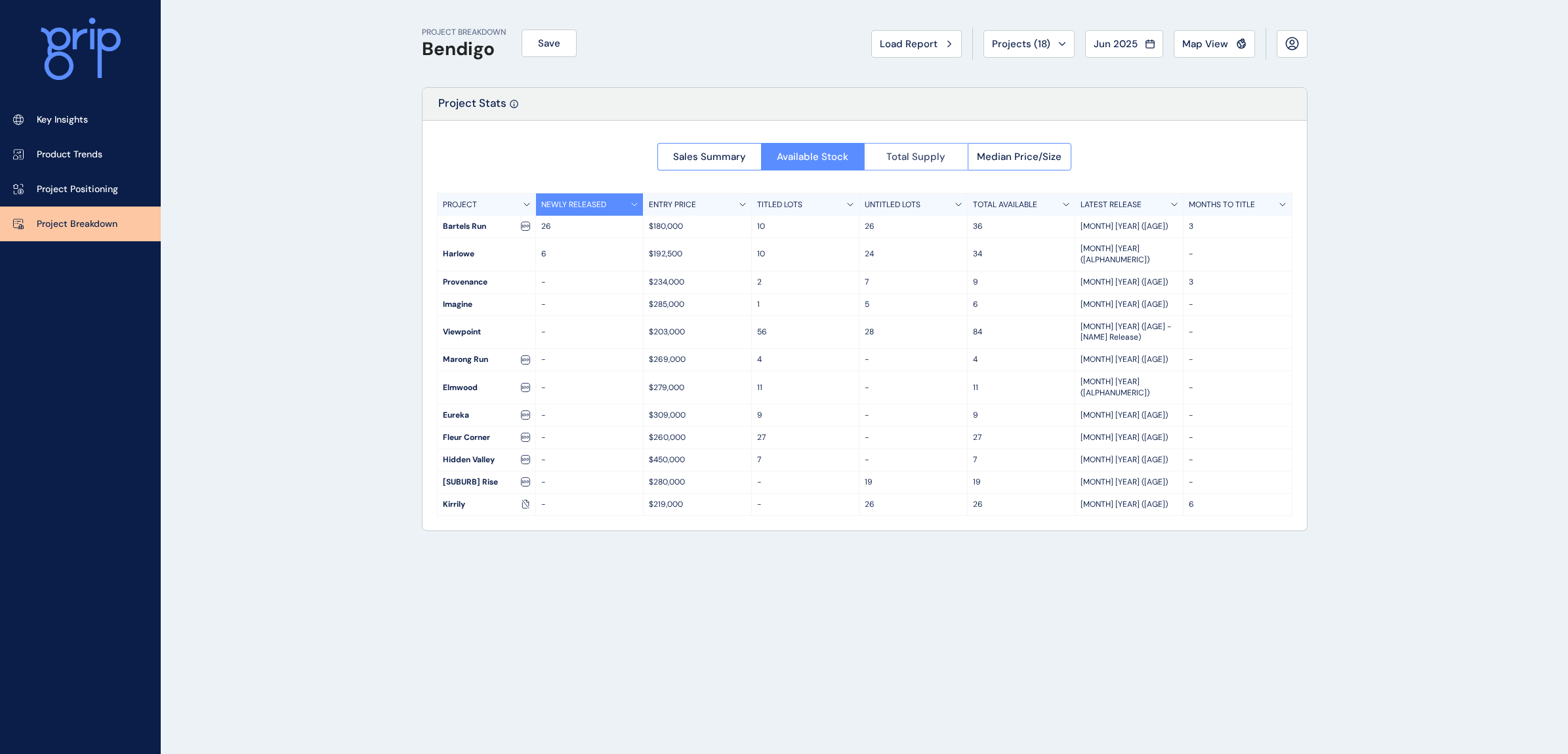 click on "Total Supply" at bounding box center [916, 157] 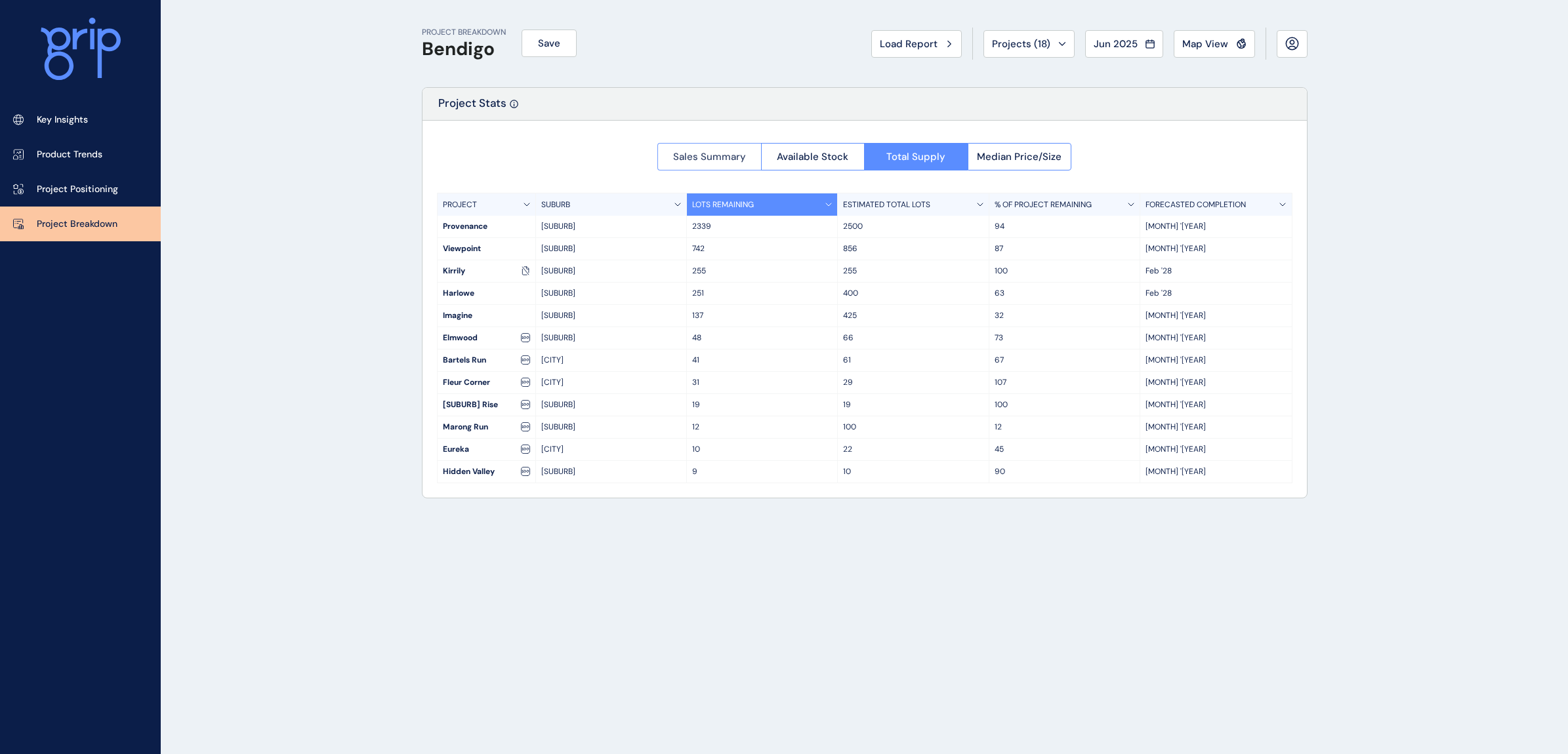 click on "Sales Summary" at bounding box center (709, 157) 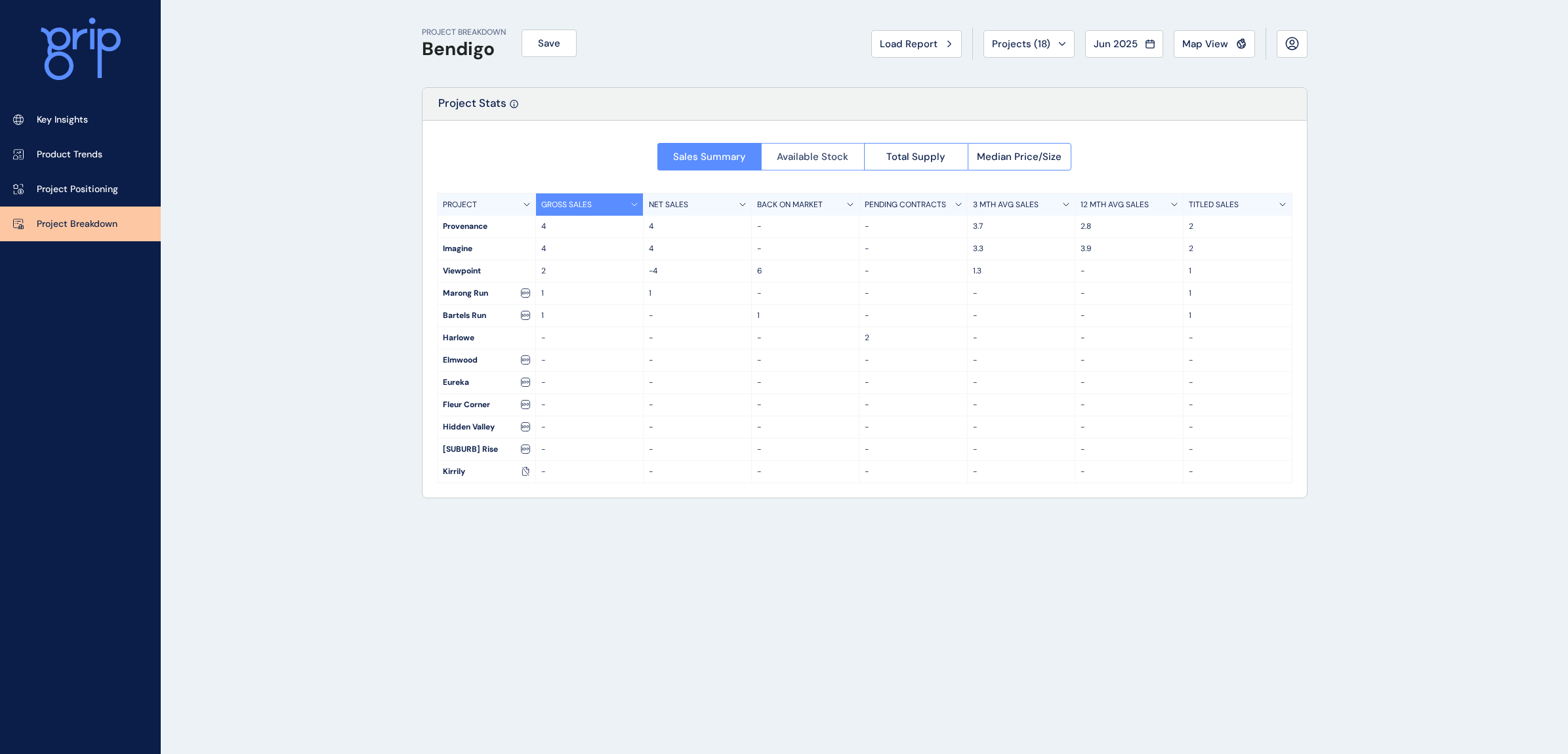 click on "Available Stock" at bounding box center (812, 157) 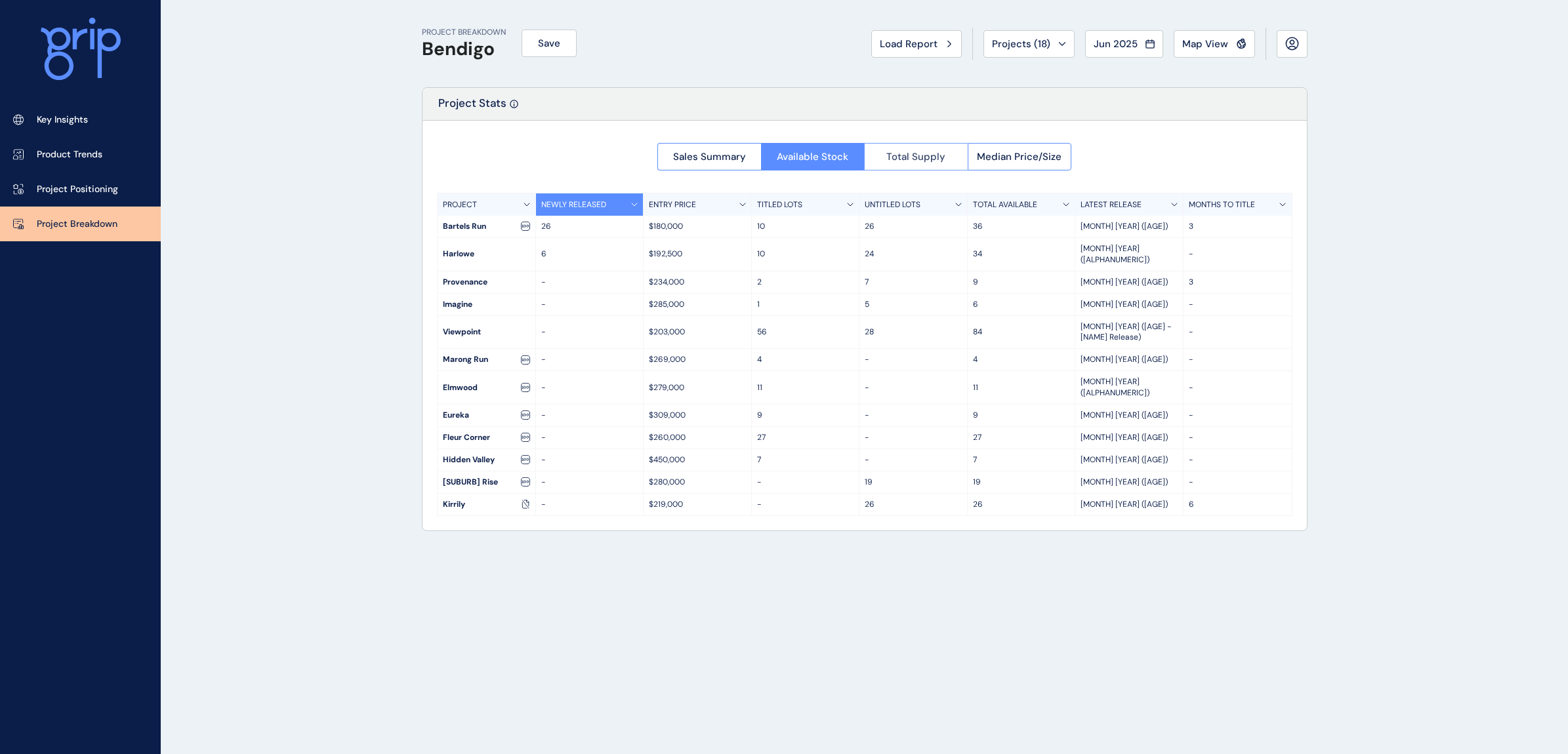 click on "Total Supply" at bounding box center [916, 157] 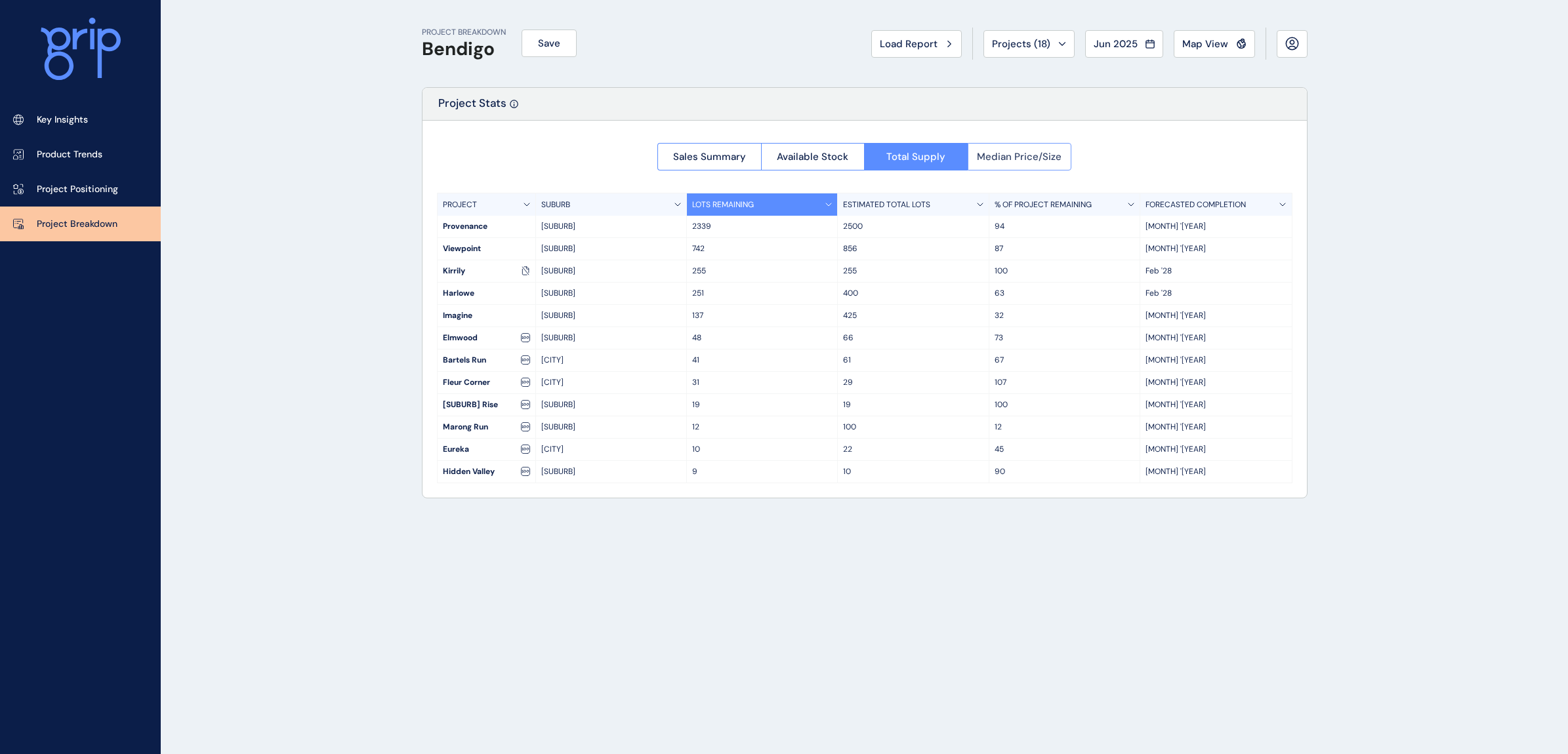 click on "Median Price/Size" at bounding box center (1019, 157) 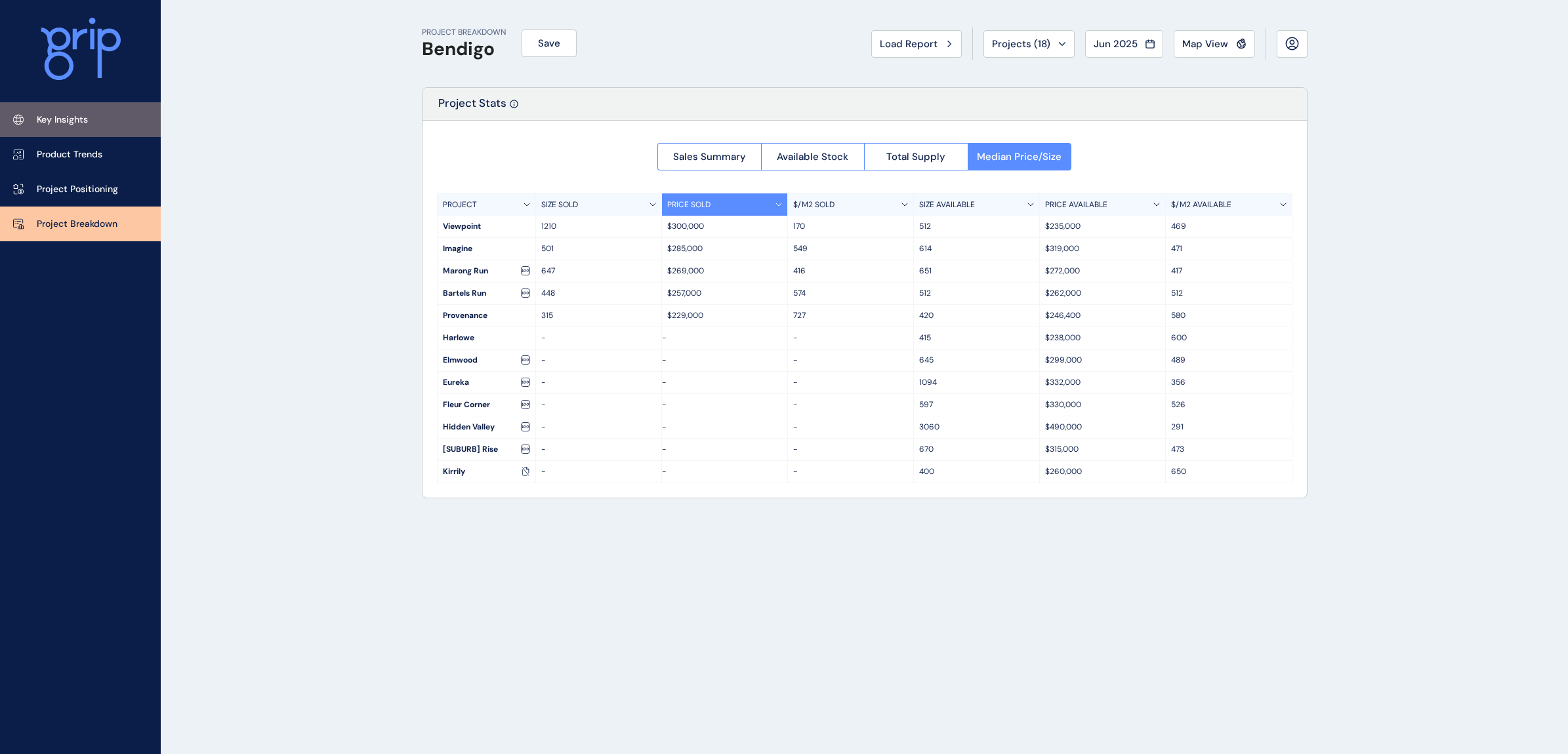 click on "Key Insights" at bounding box center [62, 120] 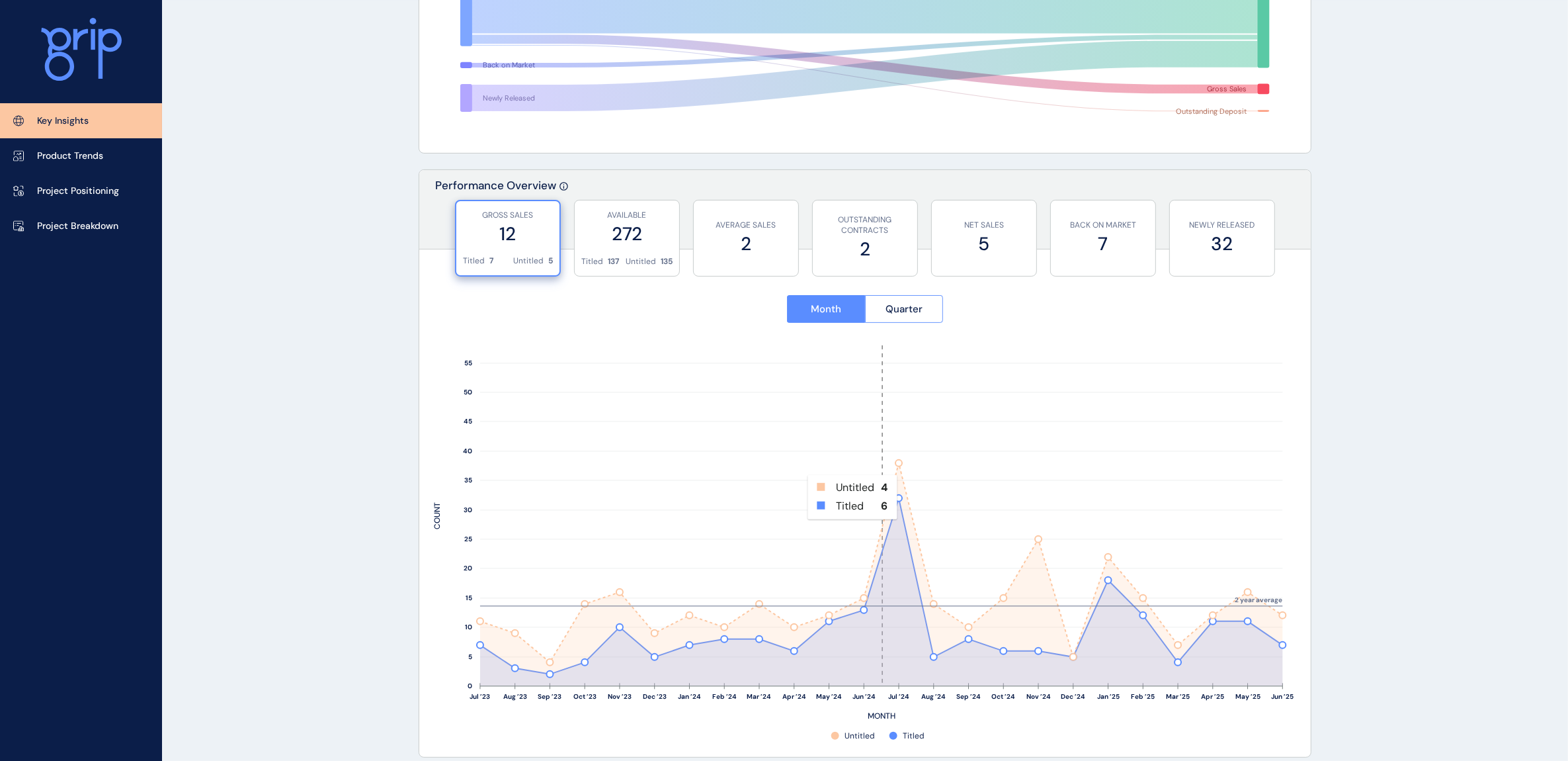 scroll, scrollTop: 331, scrollLeft: 0, axis: vertical 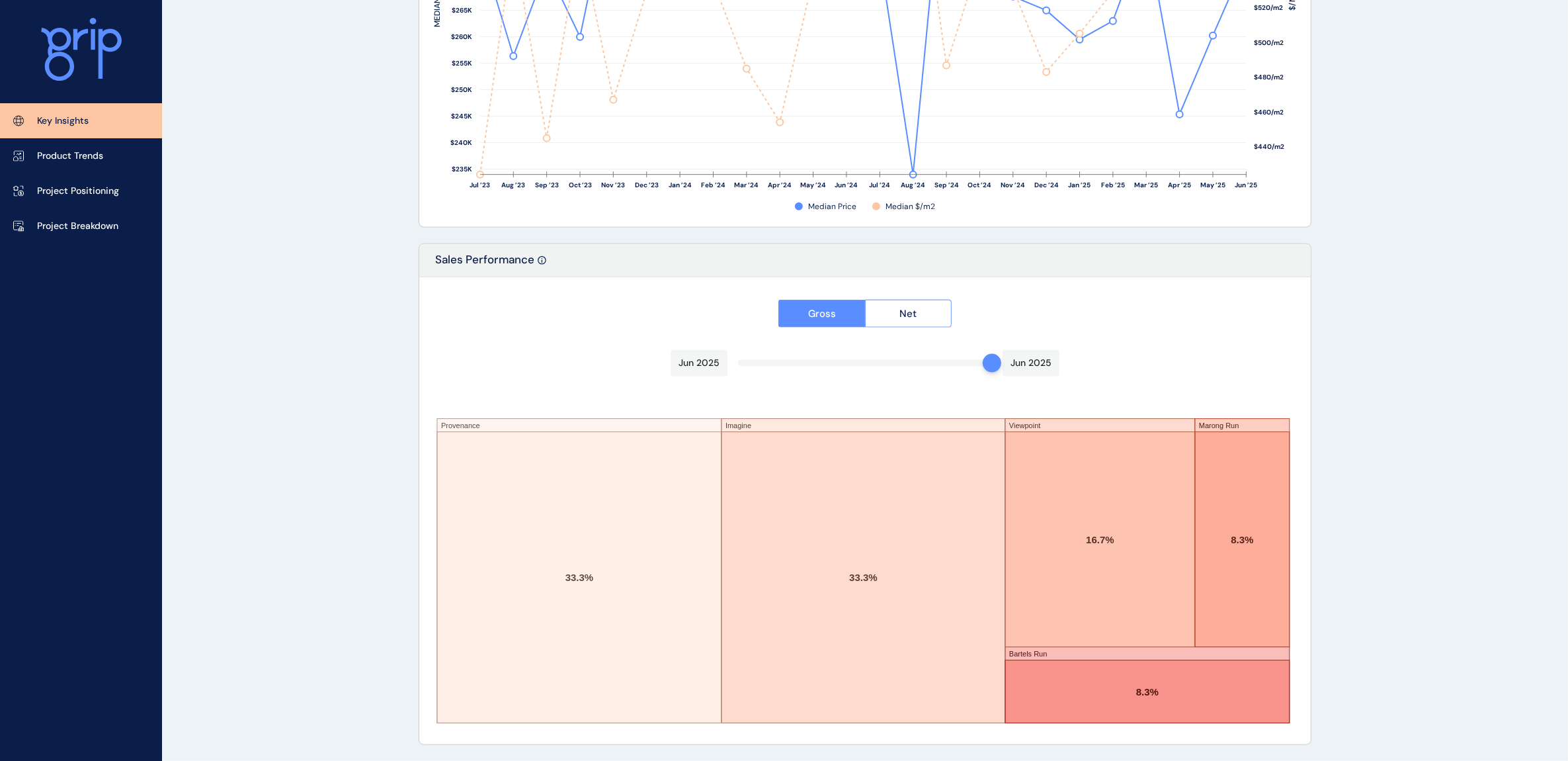 click on "Jun 2025 Jun 2025" at bounding box center [865, 363] 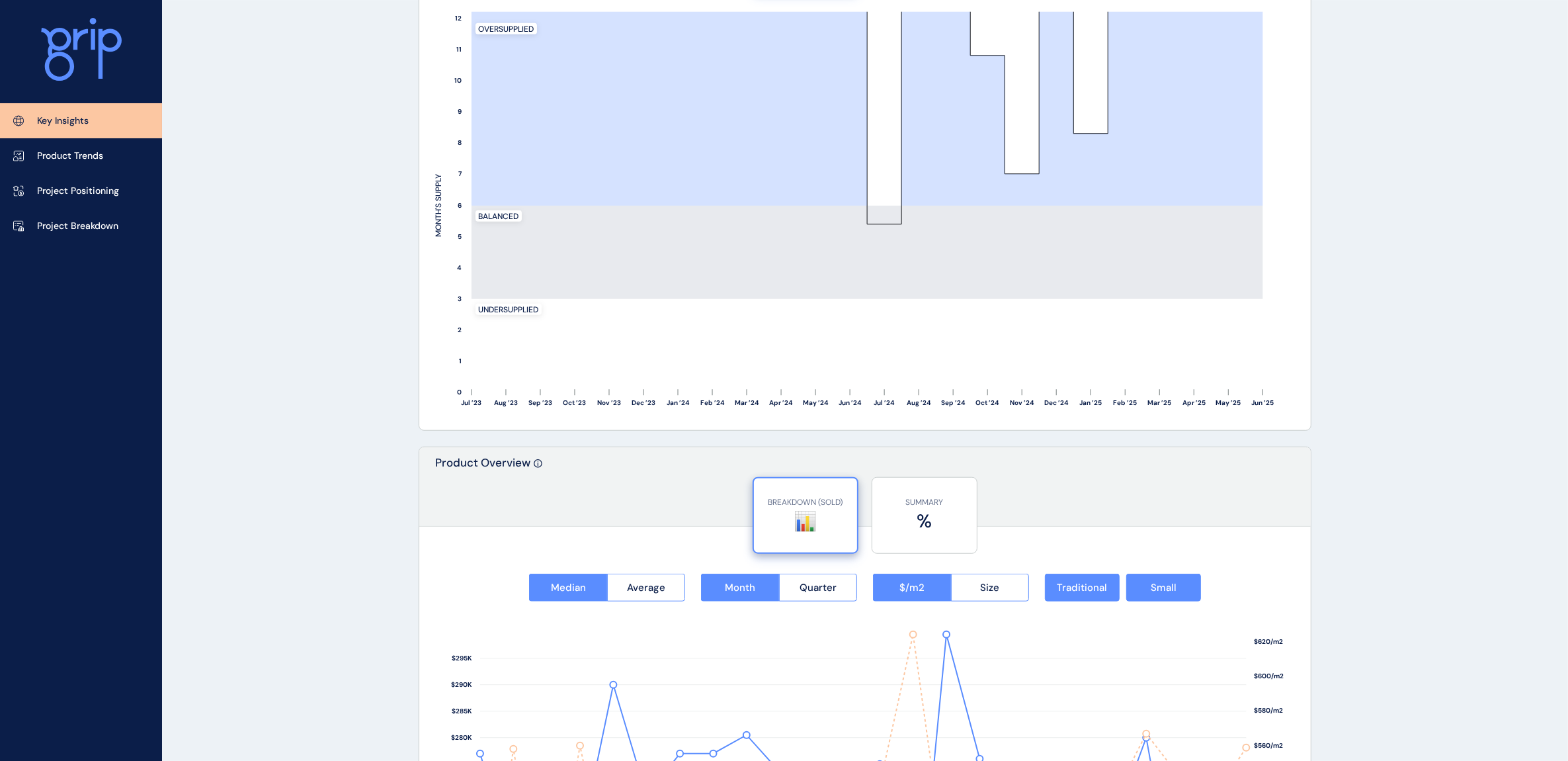 scroll, scrollTop: 1199, scrollLeft: 0, axis: vertical 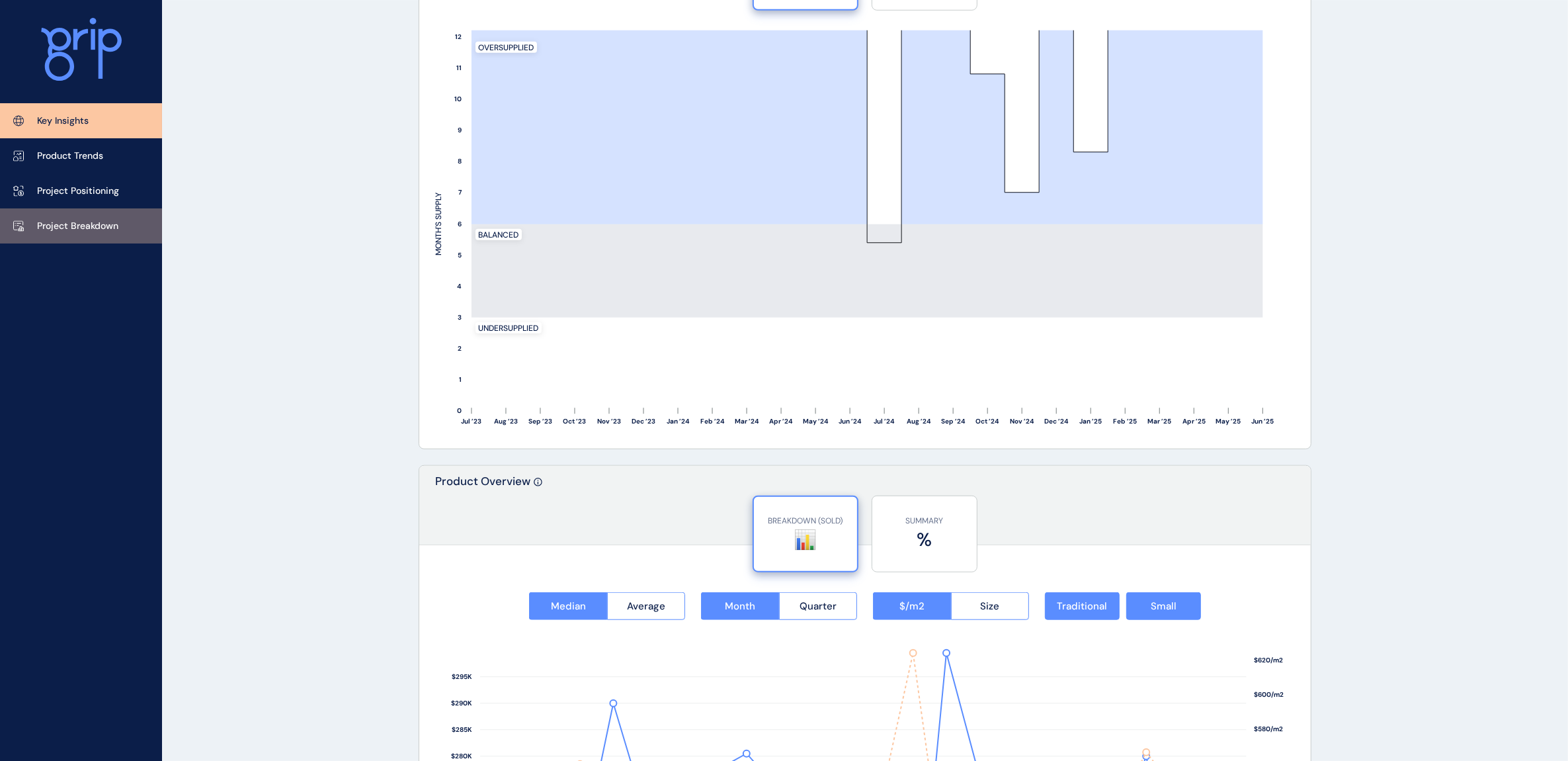 click on "Project Breakdown" at bounding box center [81, 226] 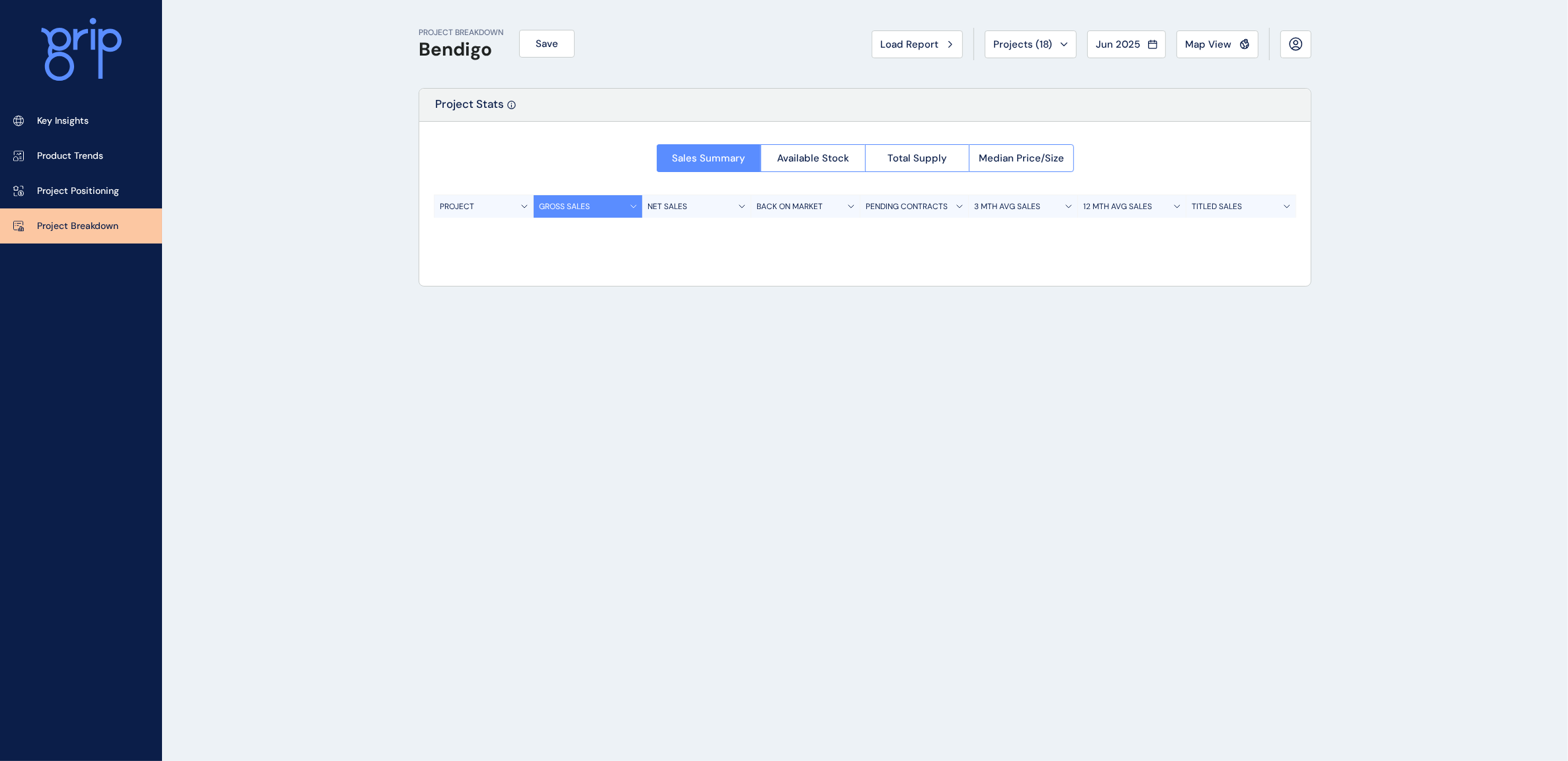 scroll, scrollTop: 0, scrollLeft: 0, axis: both 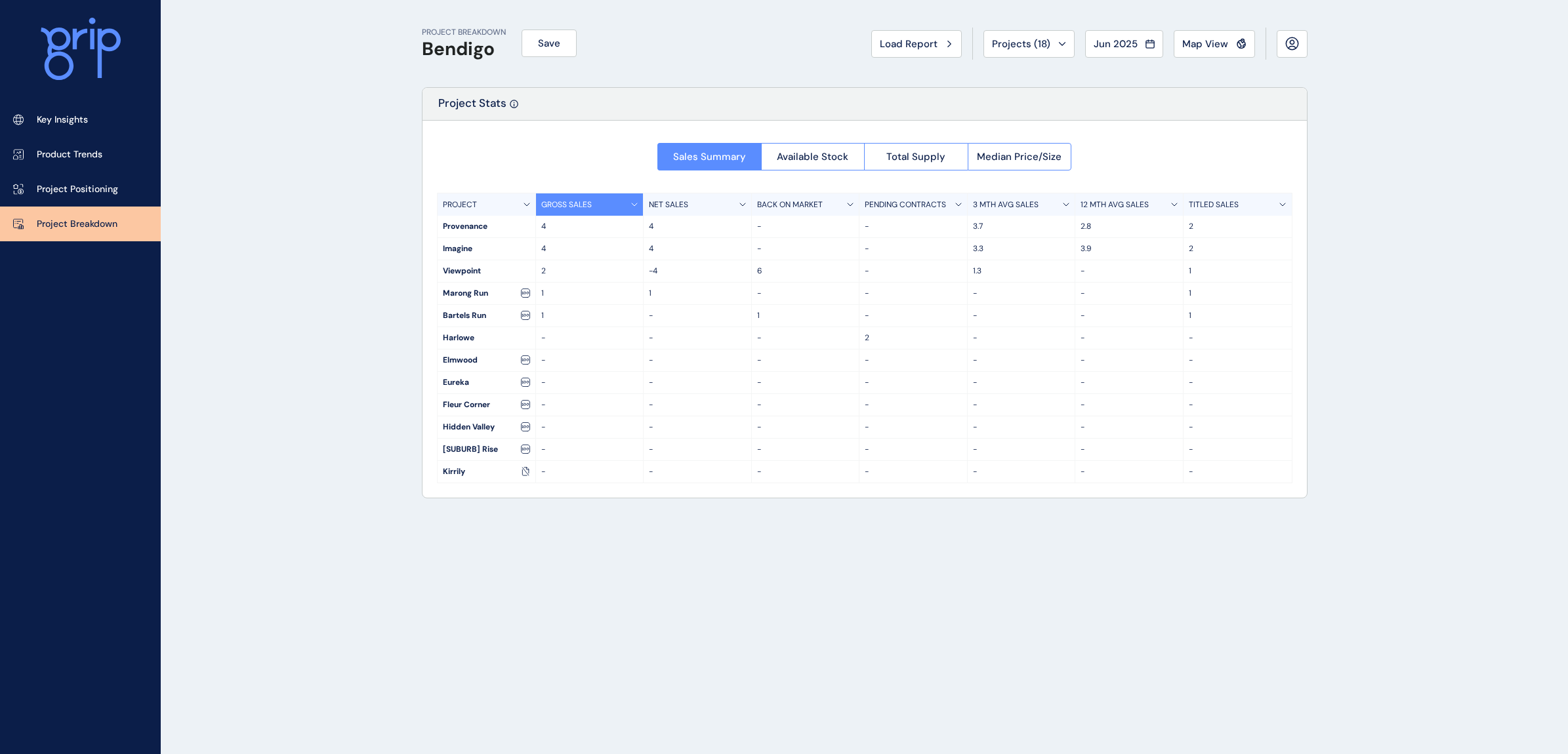 click on "Viewpoint" at bounding box center [486, 271] 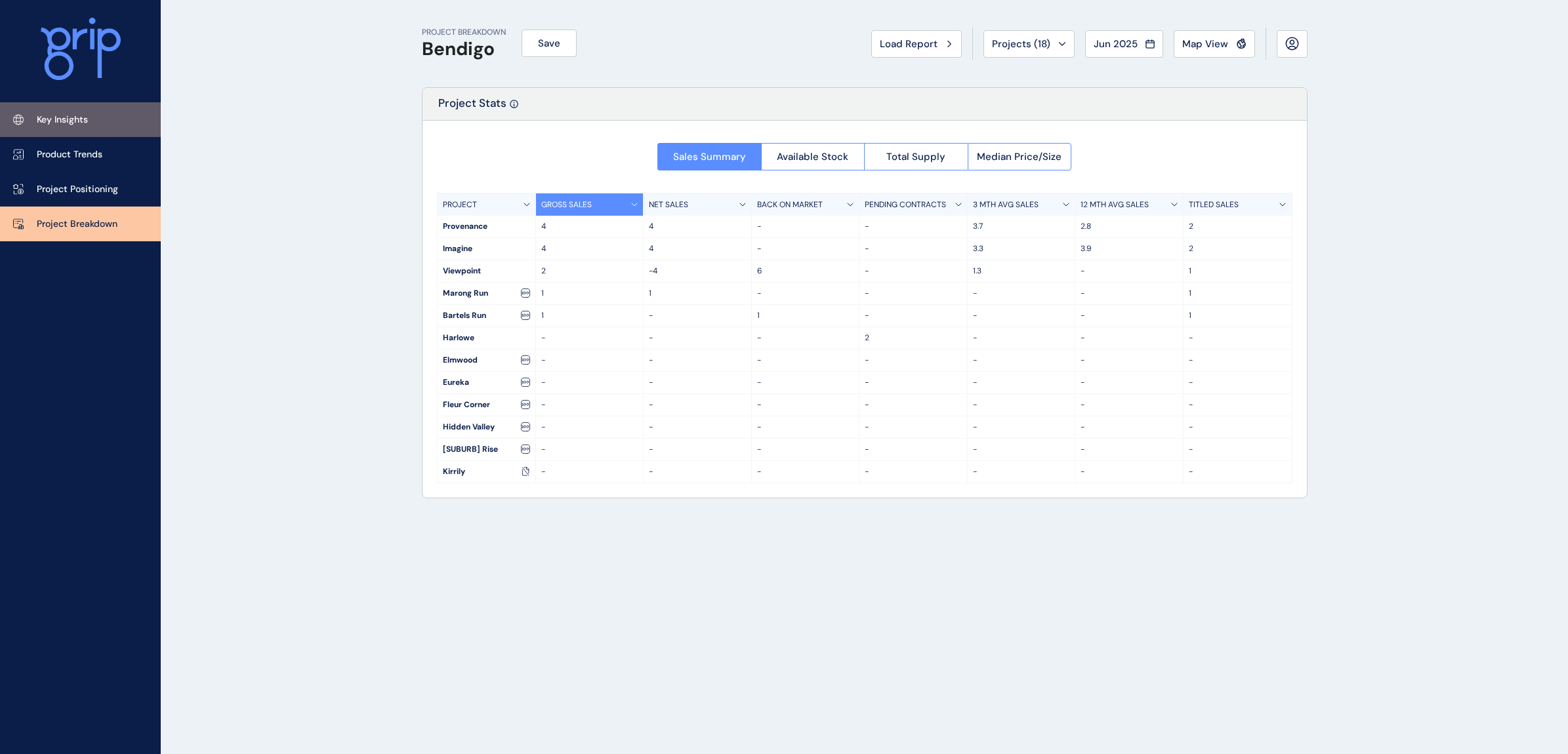 click on "Key Insights" at bounding box center [62, 120] 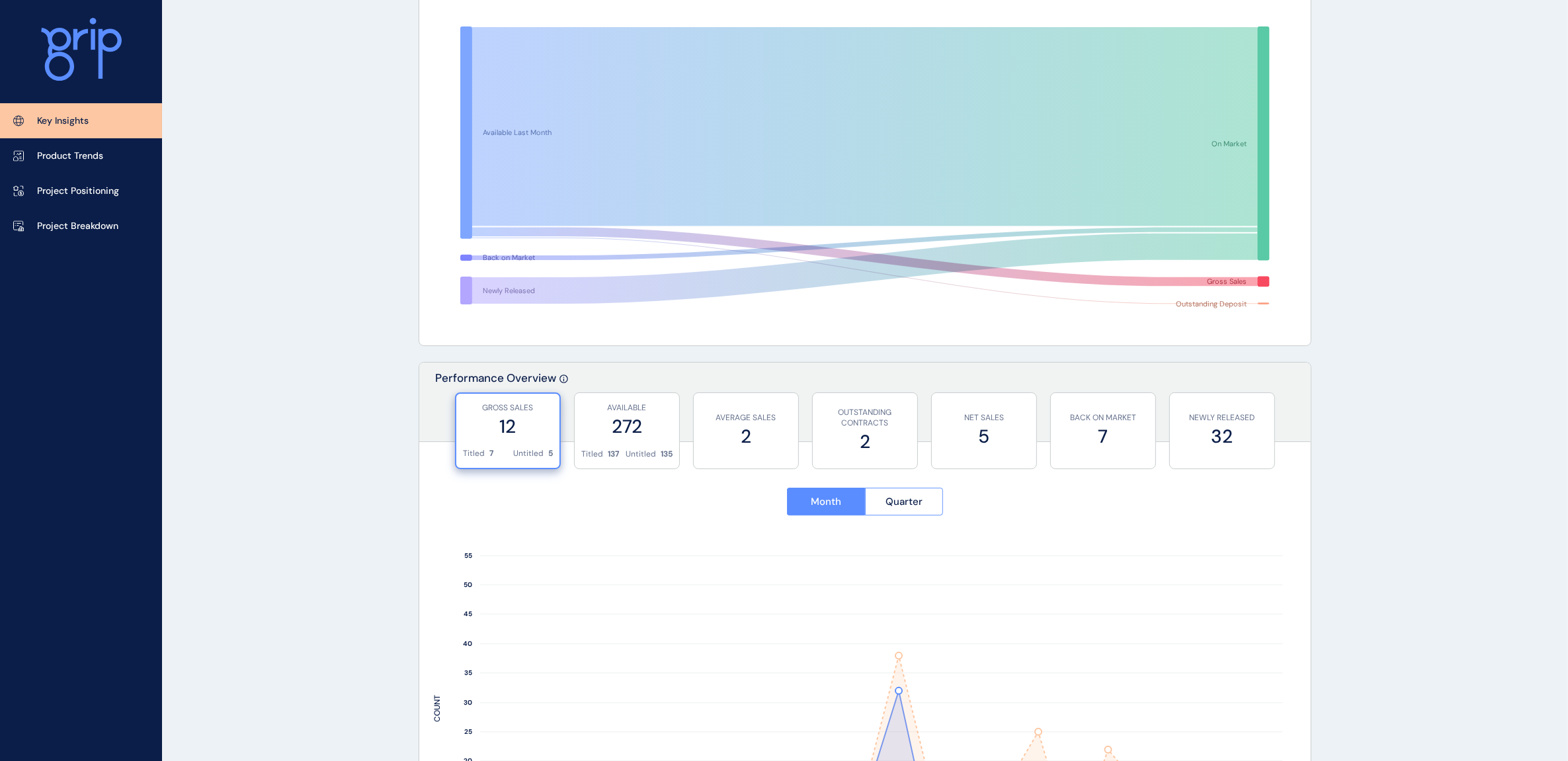 scroll, scrollTop: 331, scrollLeft: 0, axis: vertical 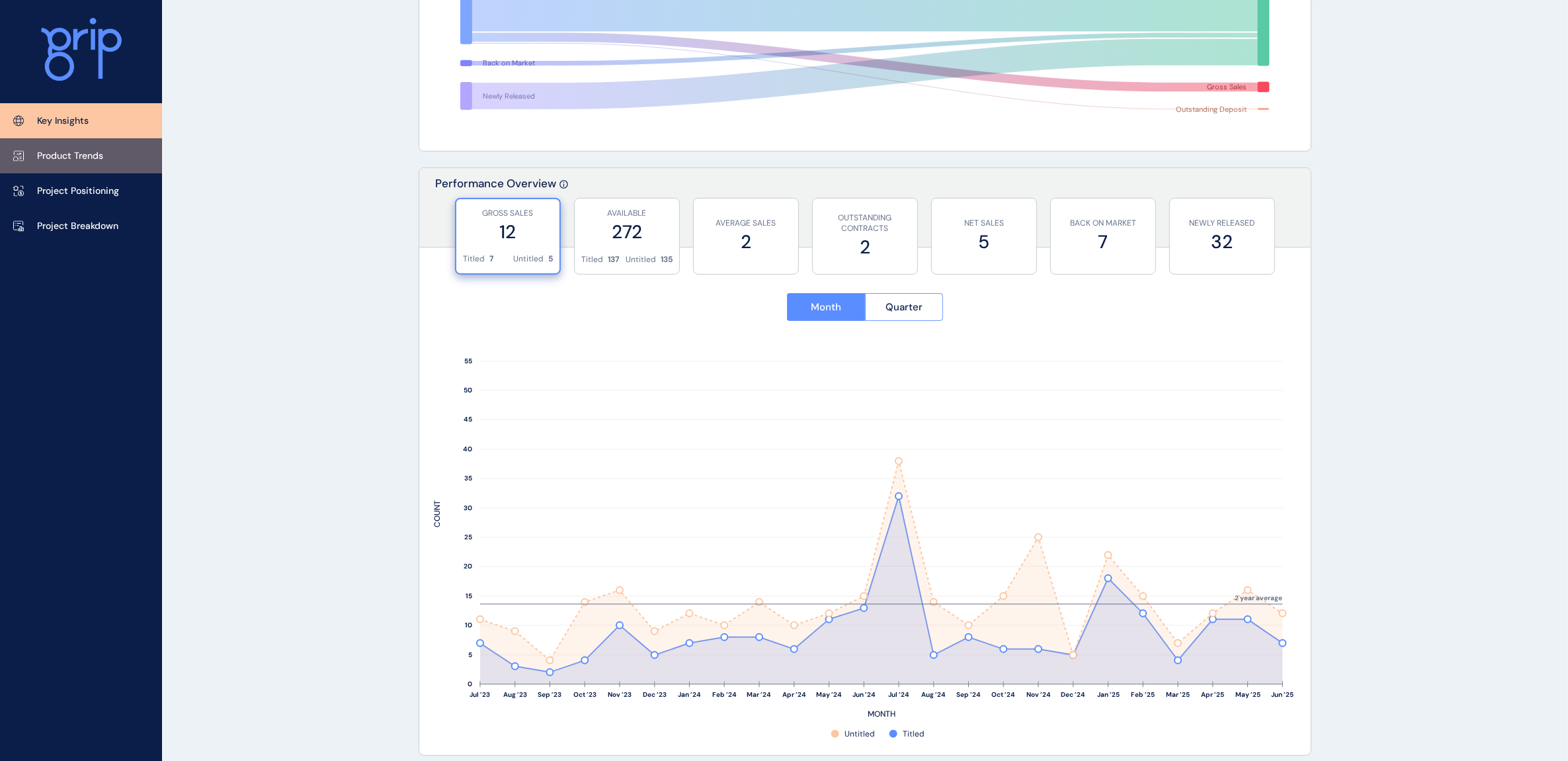 click on "Product Trends" at bounding box center [81, 156] 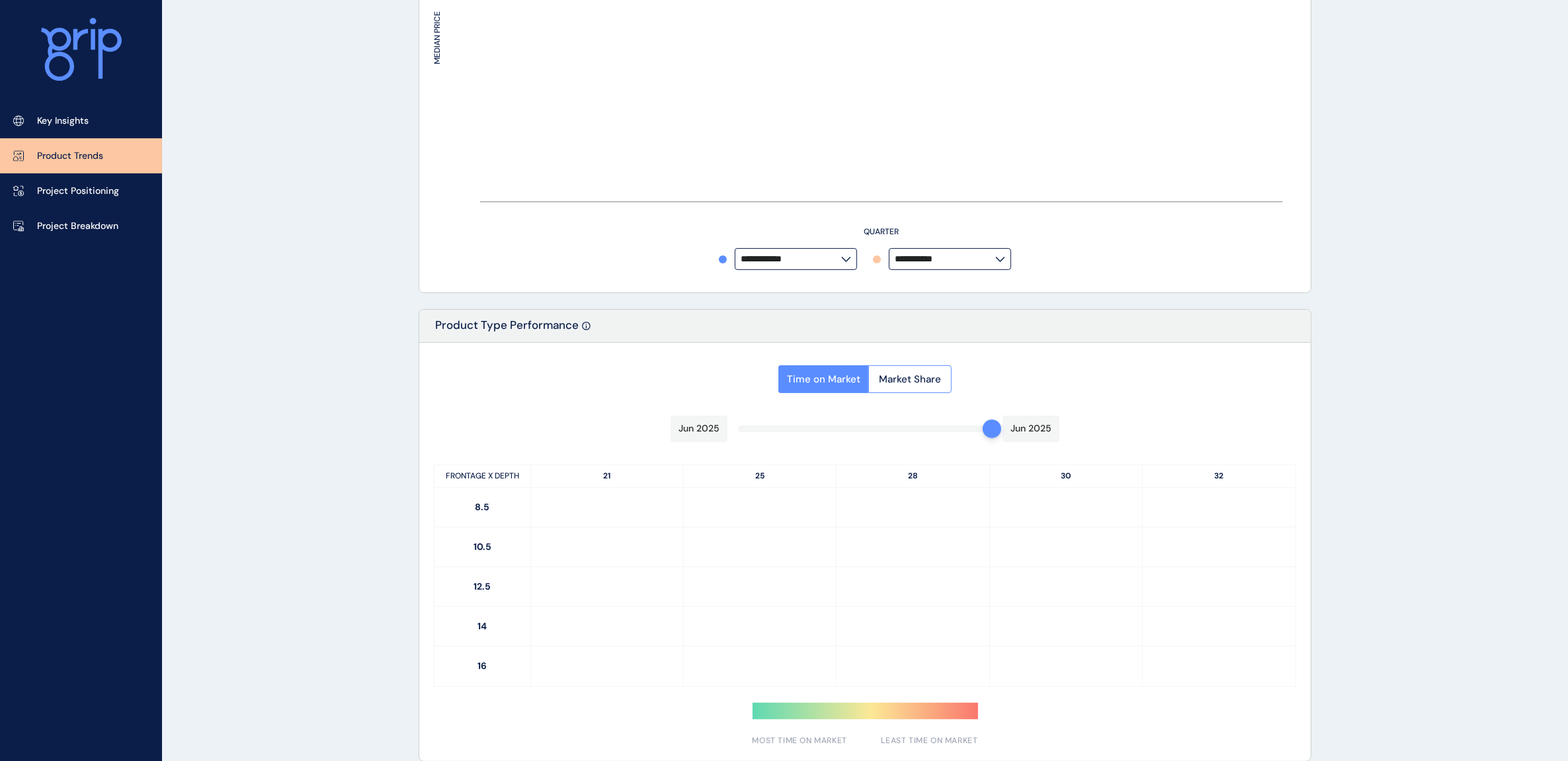 type on "*********" 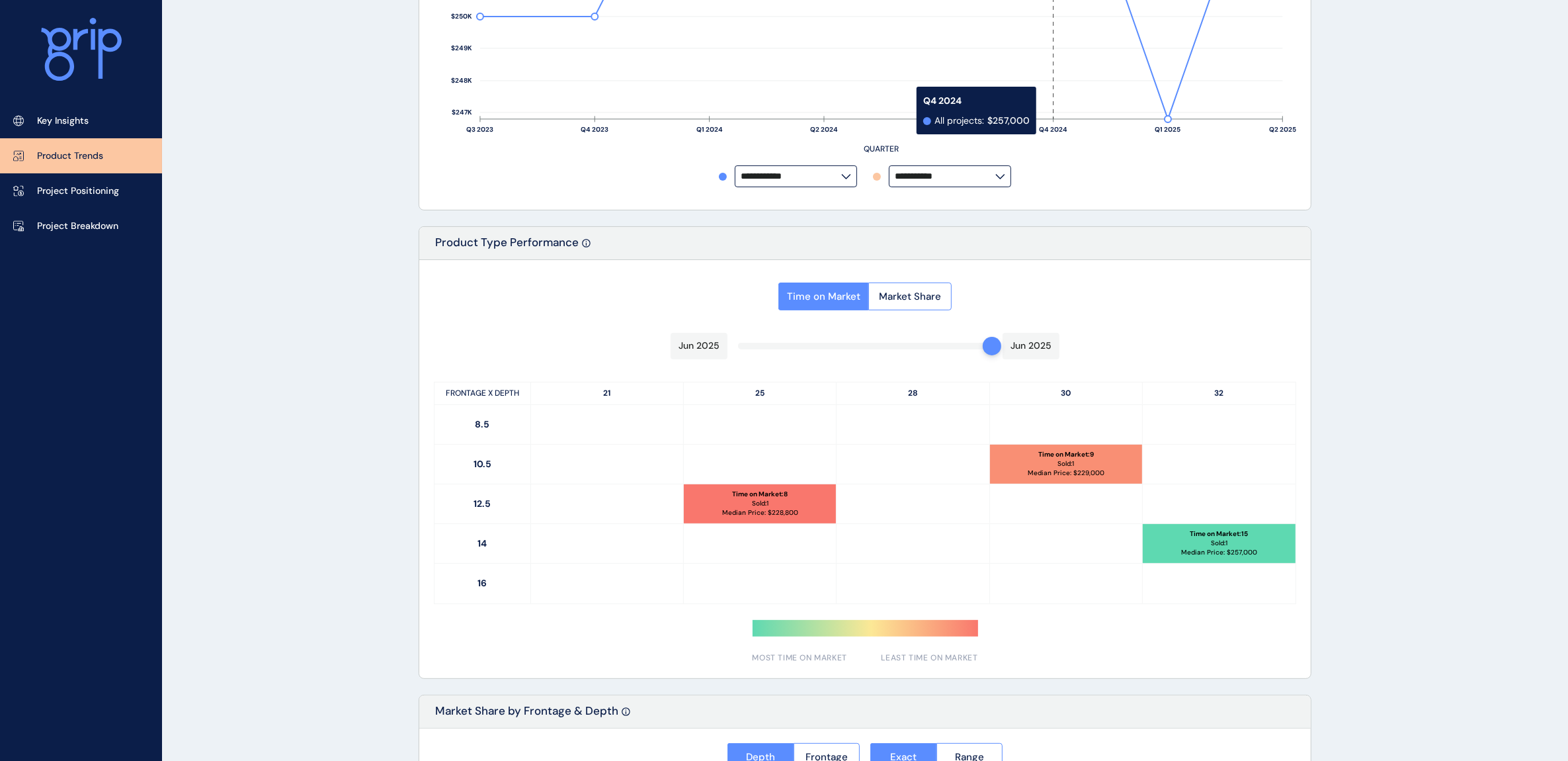 scroll, scrollTop: 789, scrollLeft: 0, axis: vertical 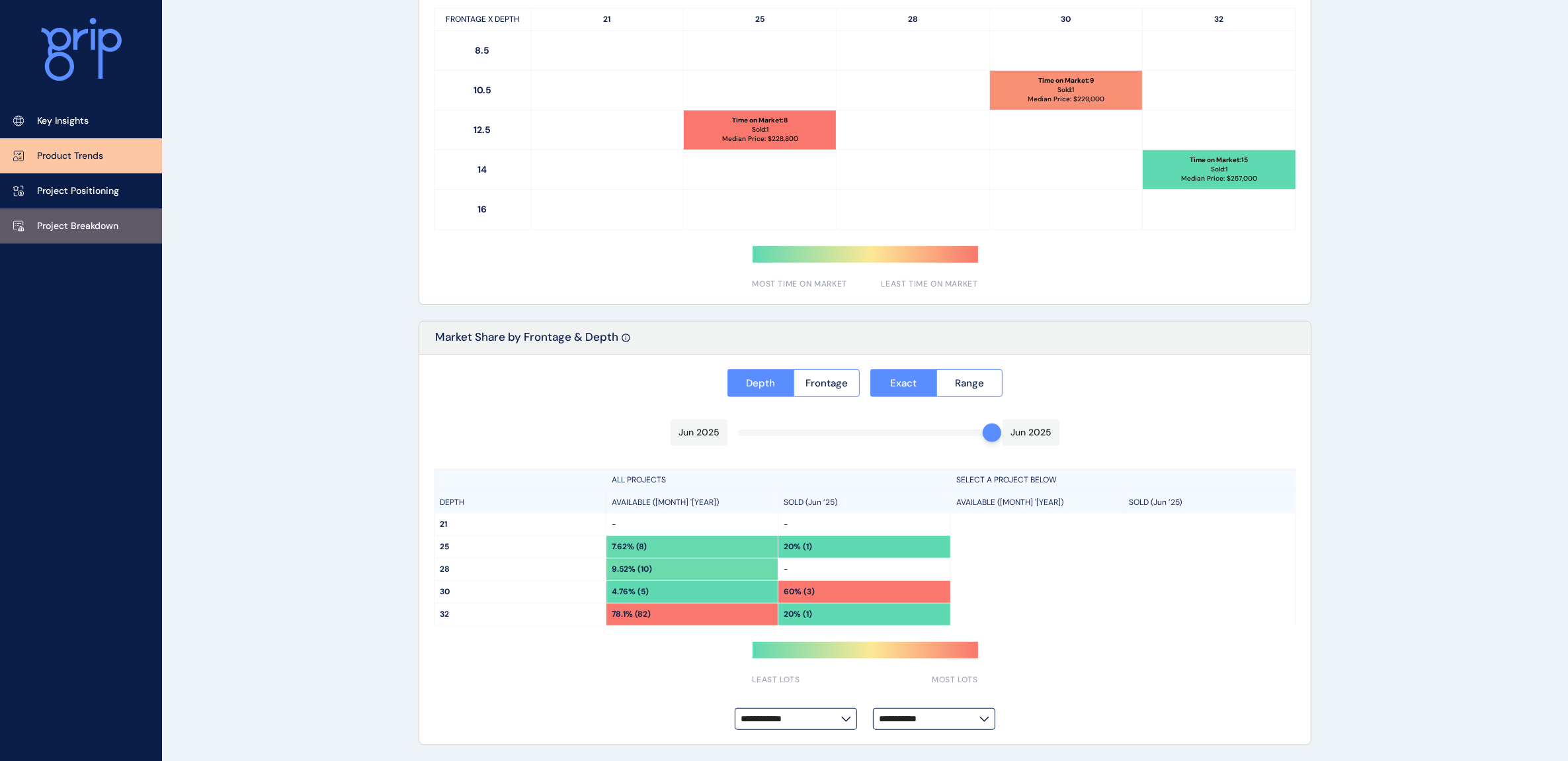 click on "Project Breakdown" at bounding box center (77, 226) 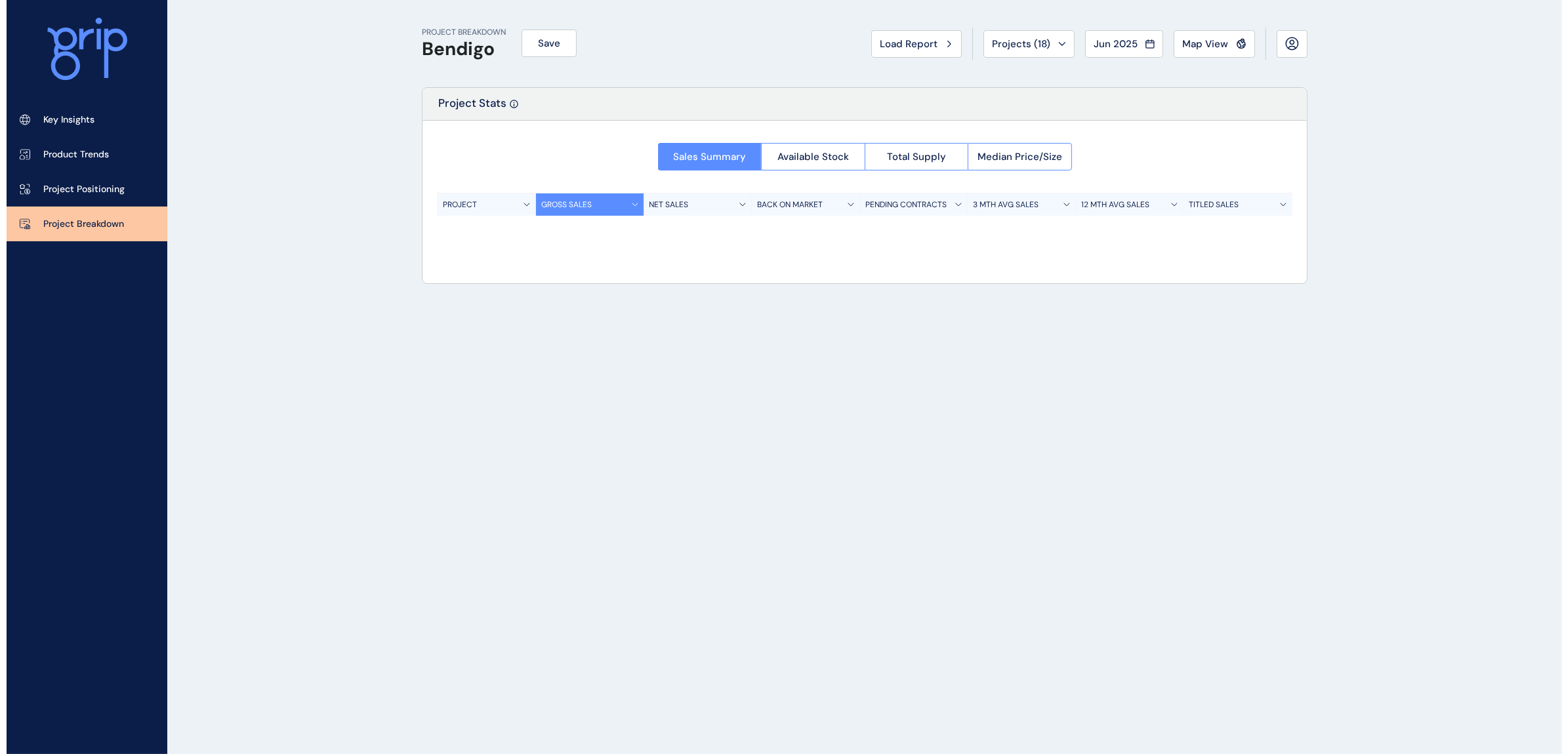 scroll, scrollTop: 0, scrollLeft: 0, axis: both 